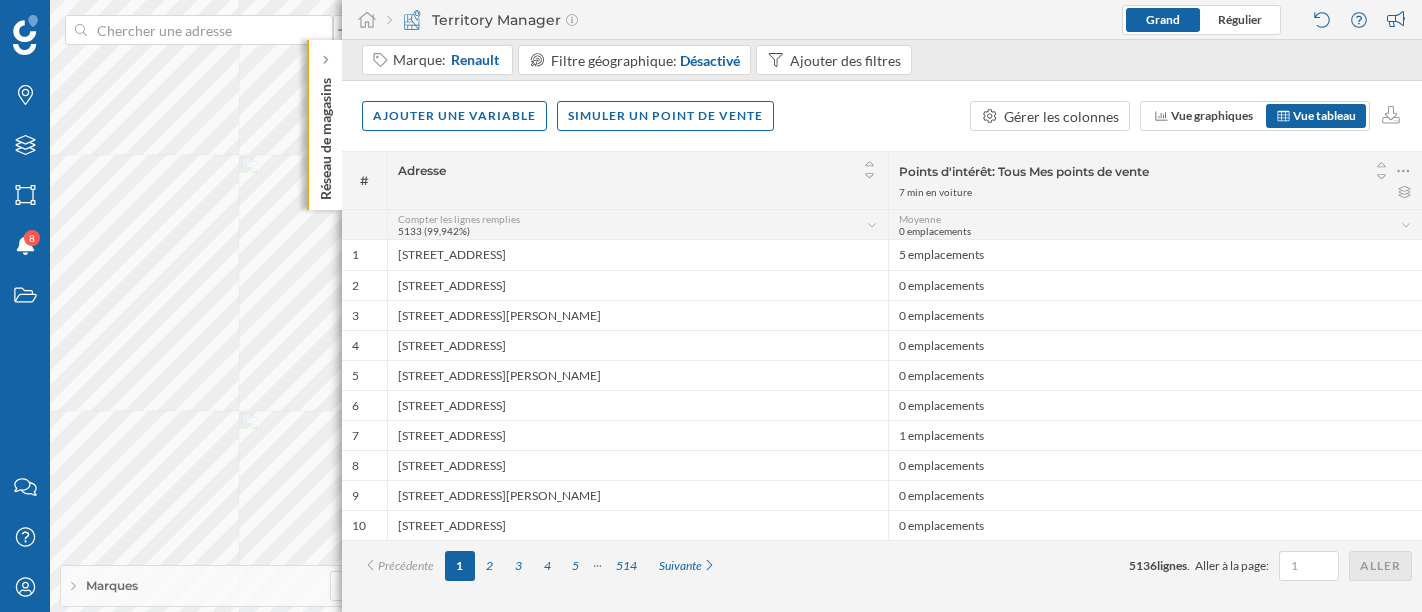 scroll, scrollTop: 0, scrollLeft: 0, axis: both 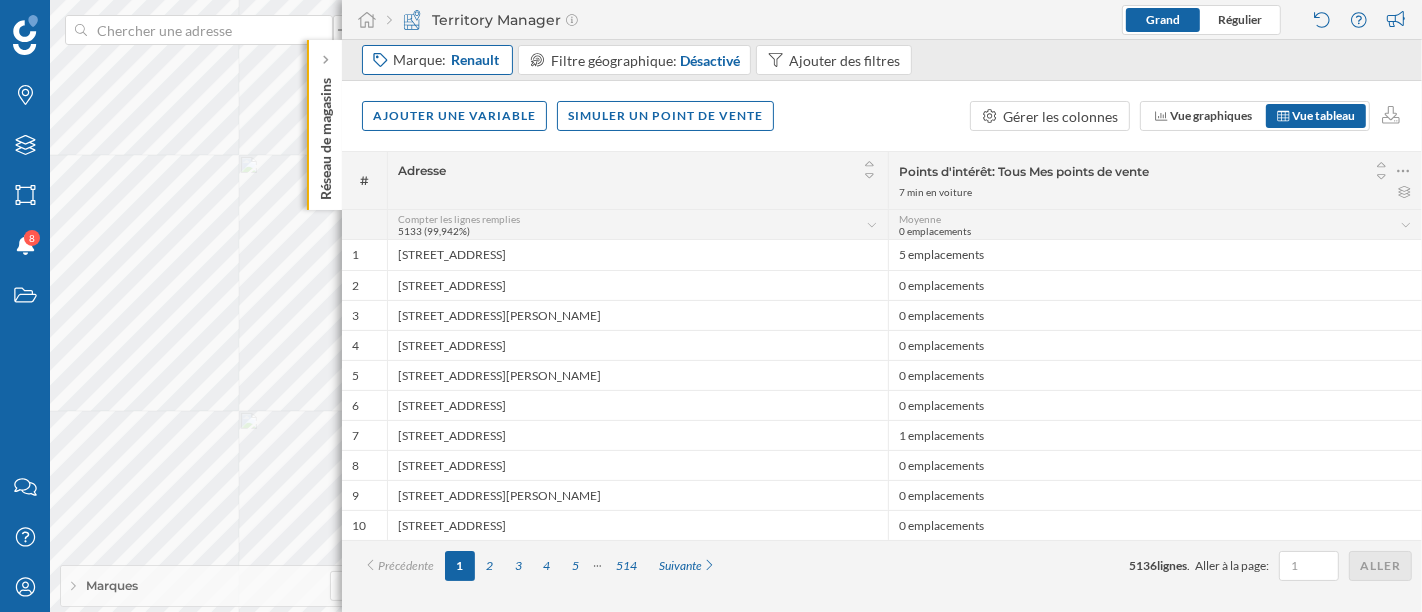 click on "Marque:
Renault" at bounding box center (447, 60) 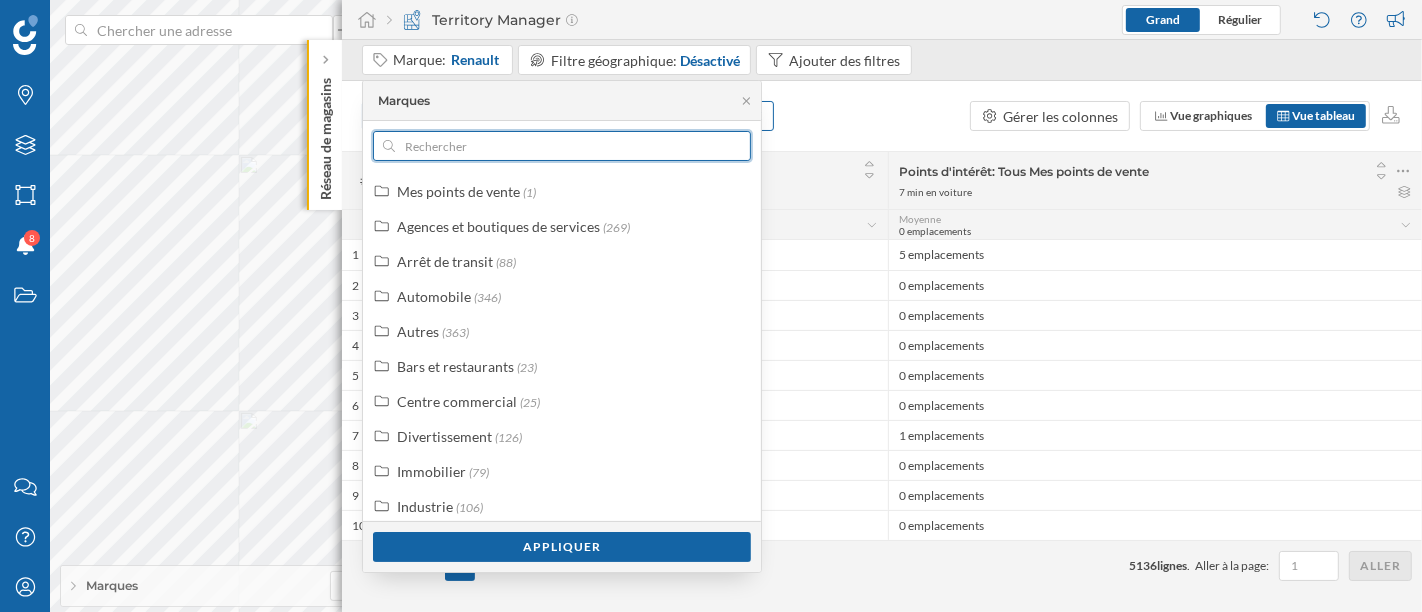 click at bounding box center [562, 146] 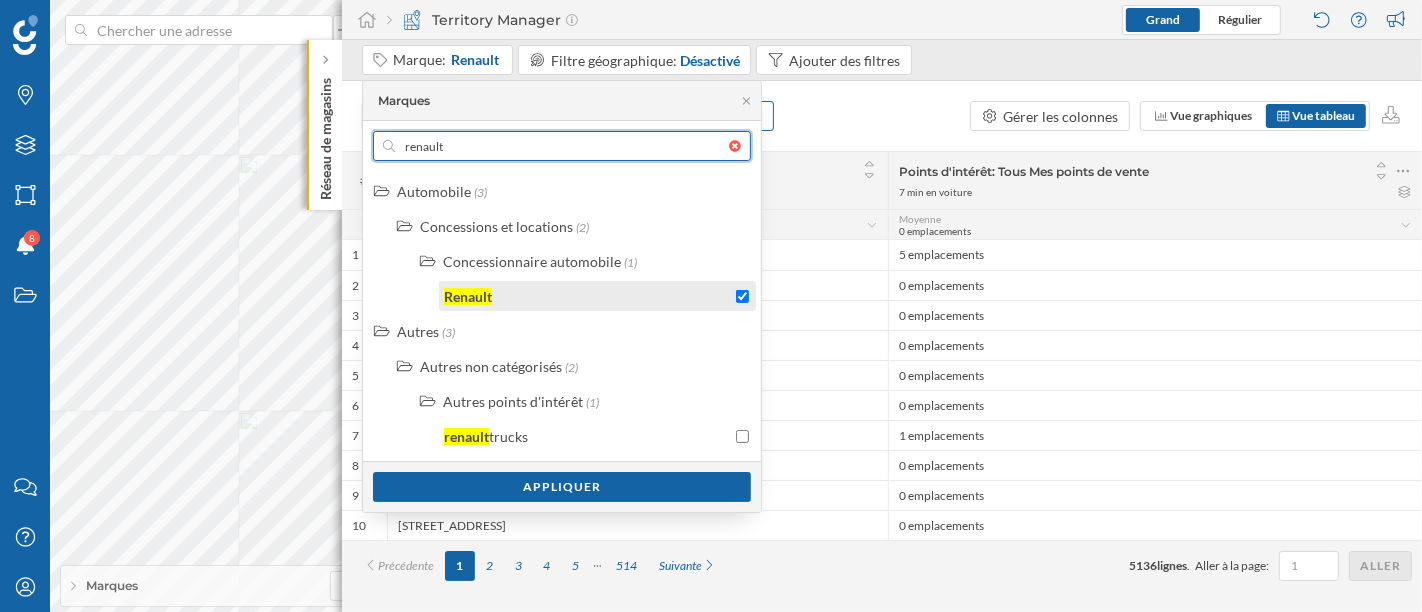 type on "renault" 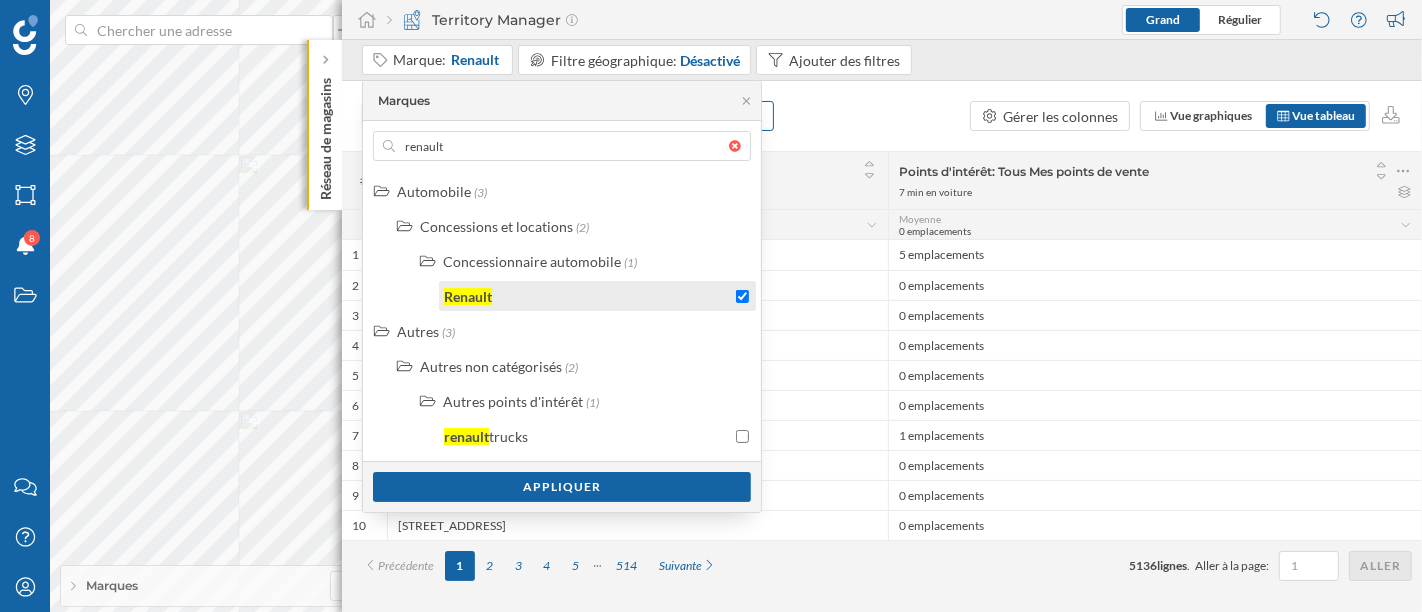 click on "Renault" at bounding box center [587, 296] 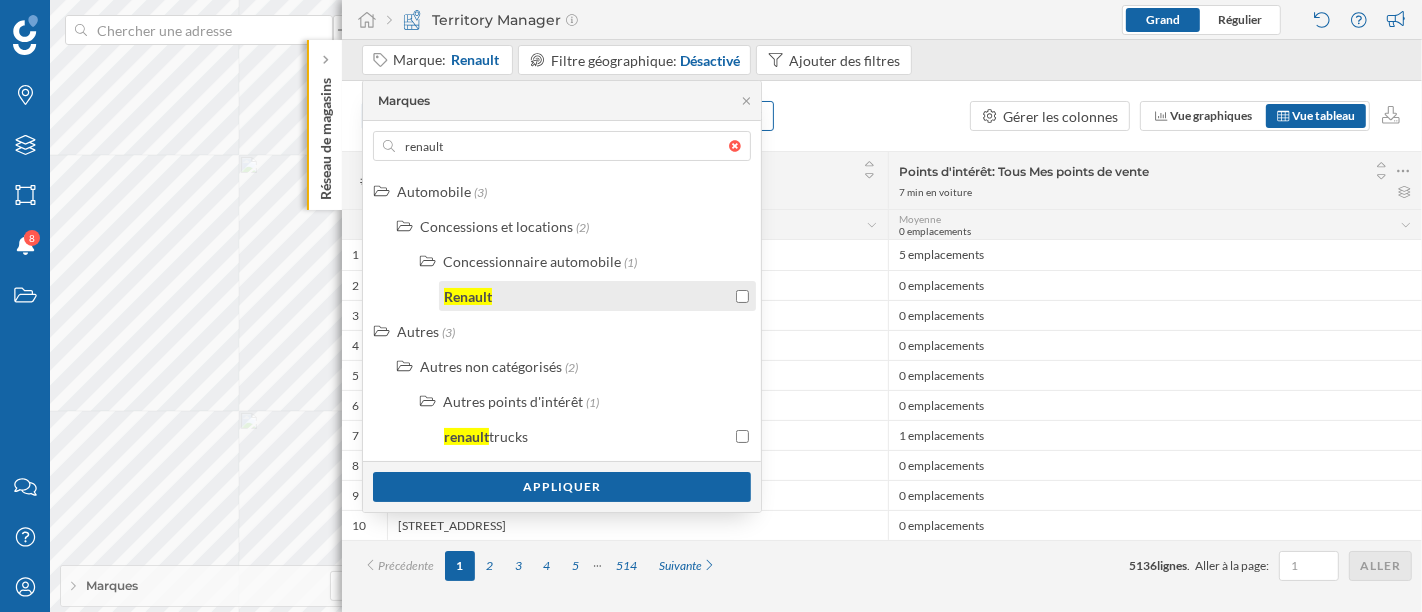 checkbox on "false" 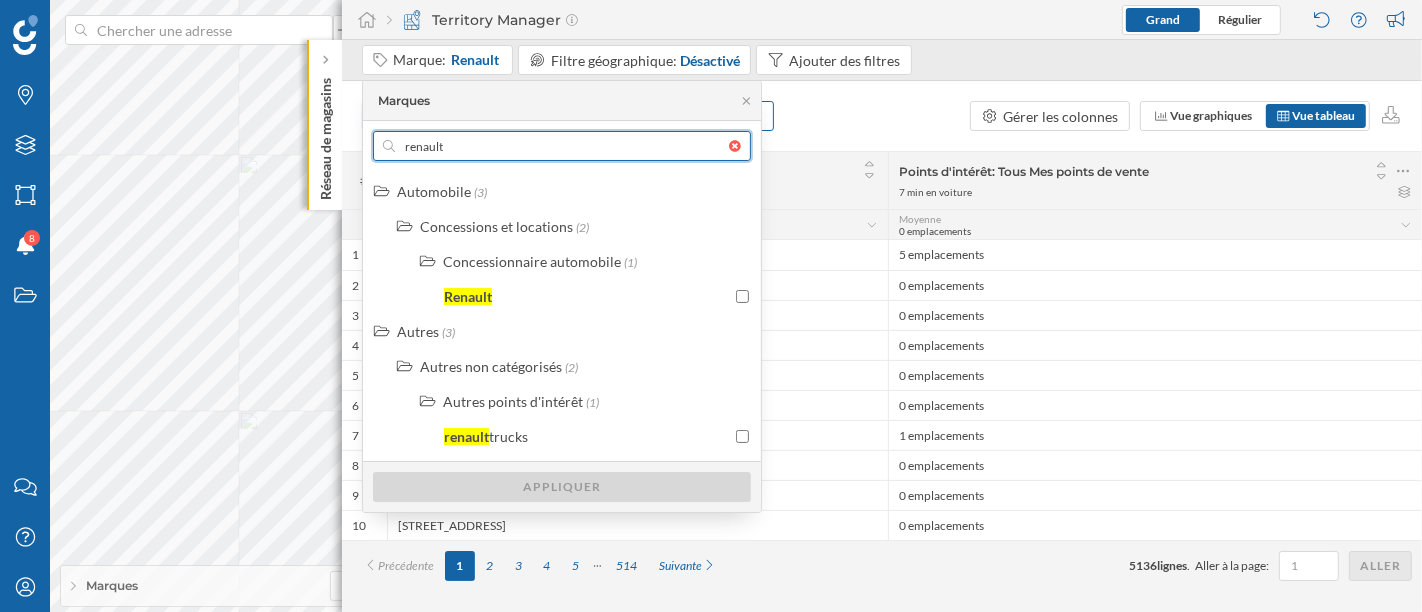 click on "renault" at bounding box center (562, 146) 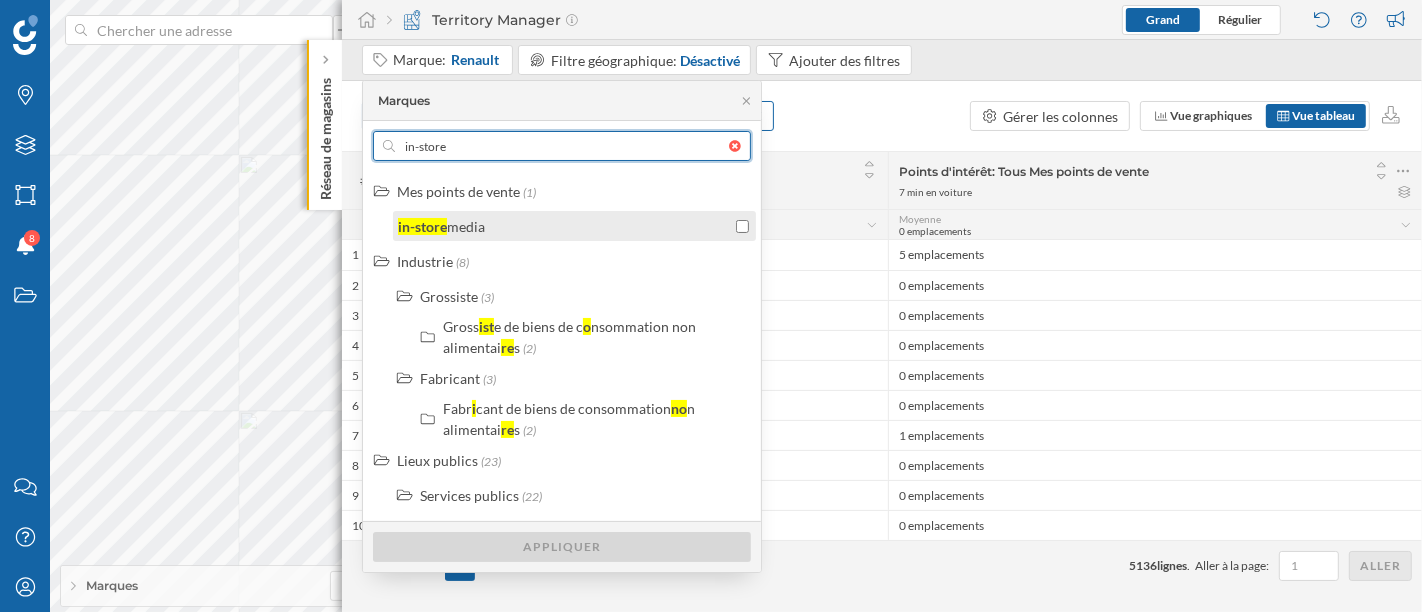 type on "in-store" 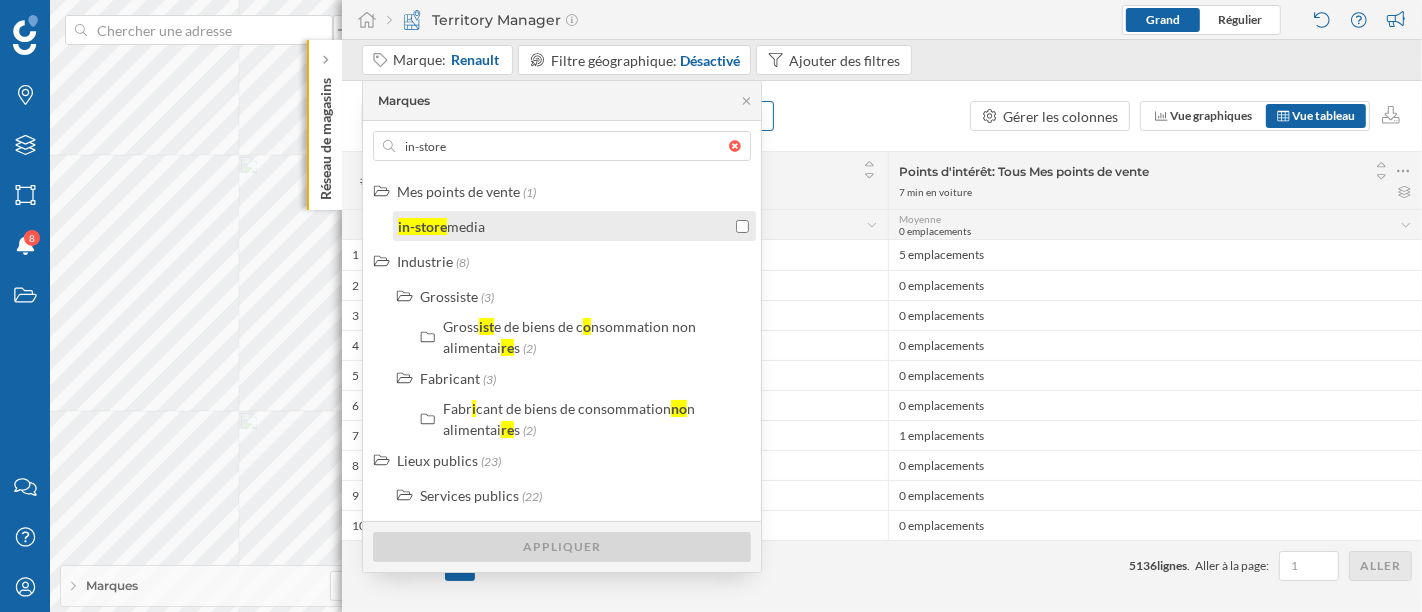 click on "in-store  media" at bounding box center [564, 226] 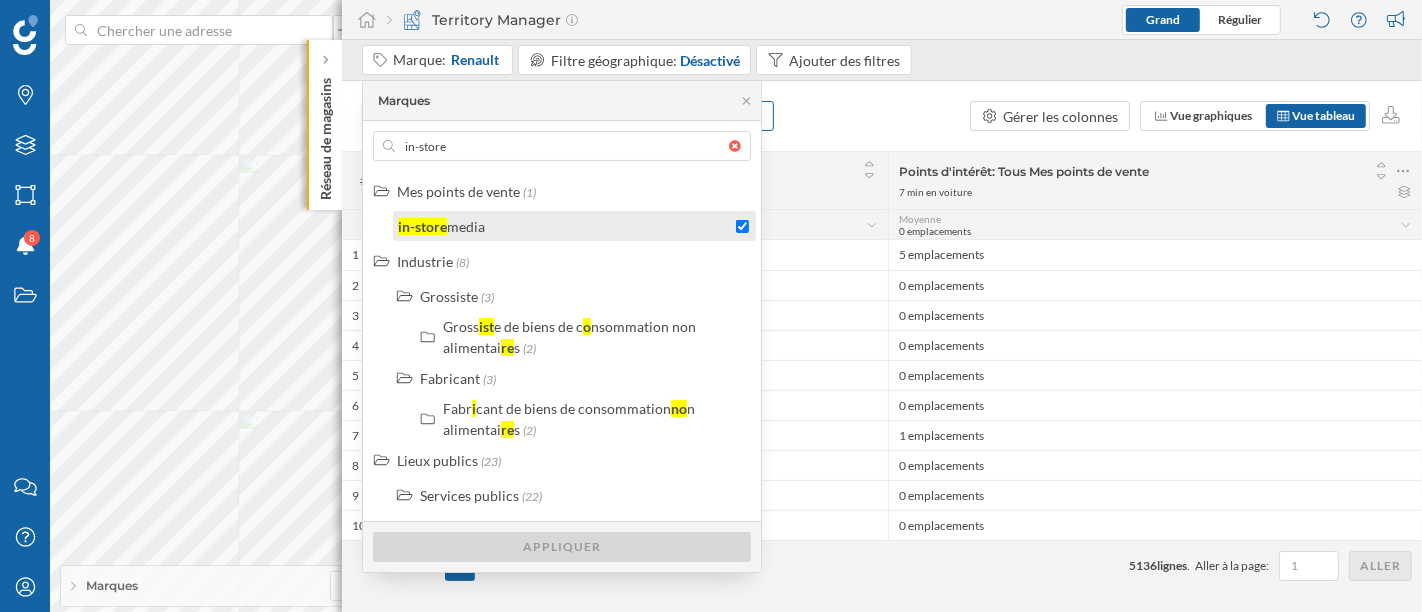 checkbox on "true" 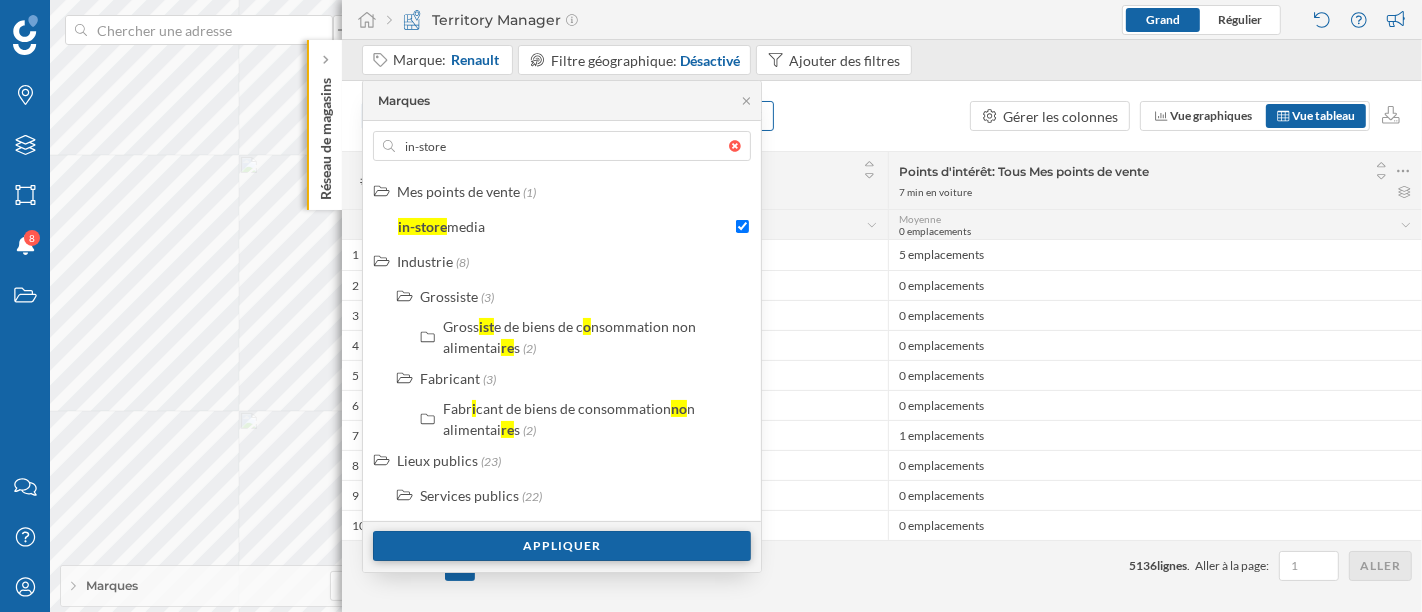 click on "Appliquer" at bounding box center (562, 546) 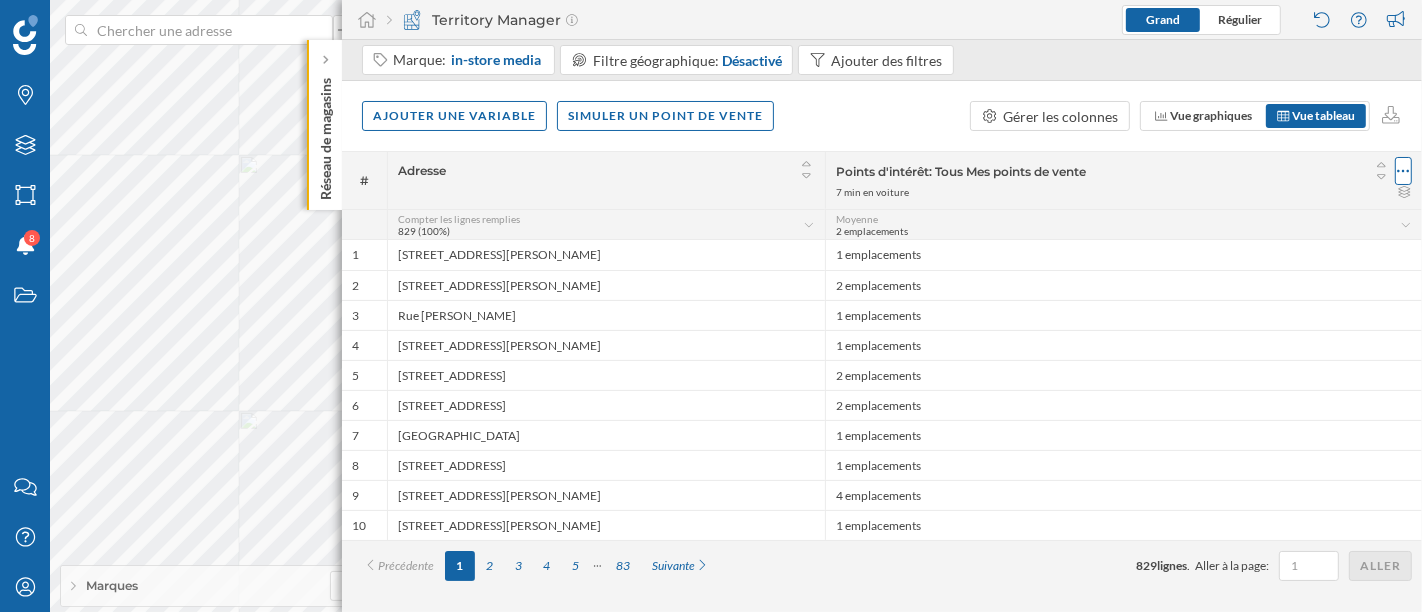 click 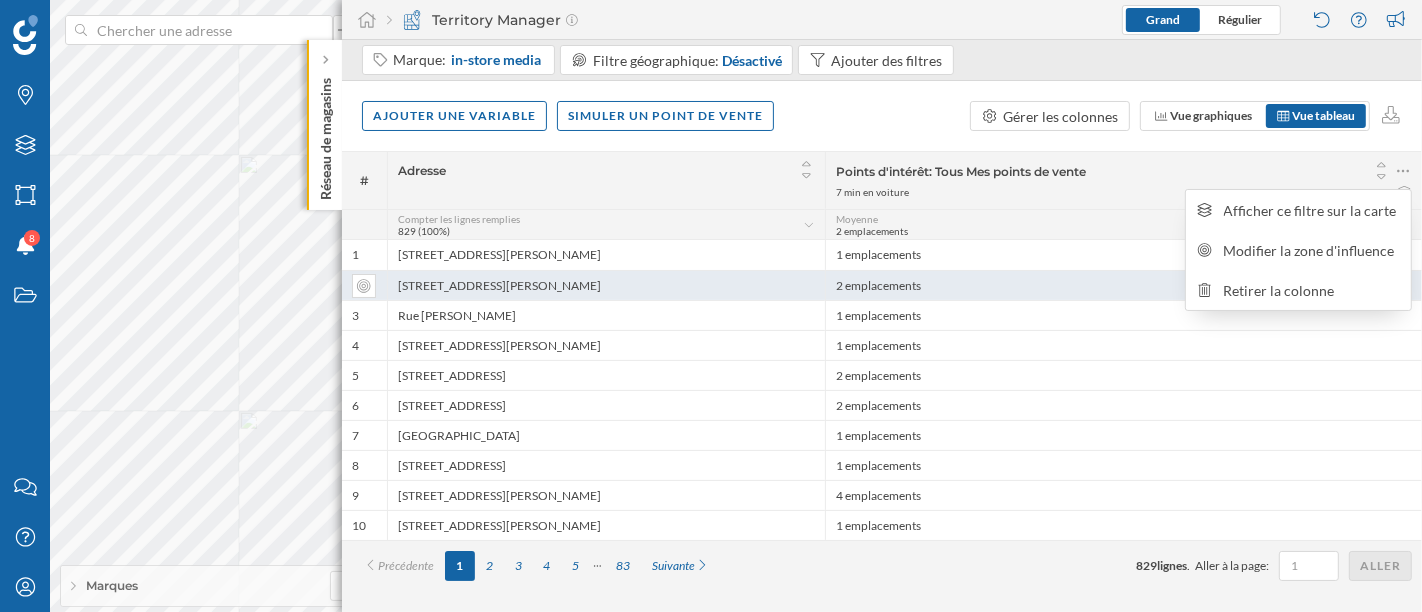 click on "Retirer la colonne" at bounding box center (1312, 290) 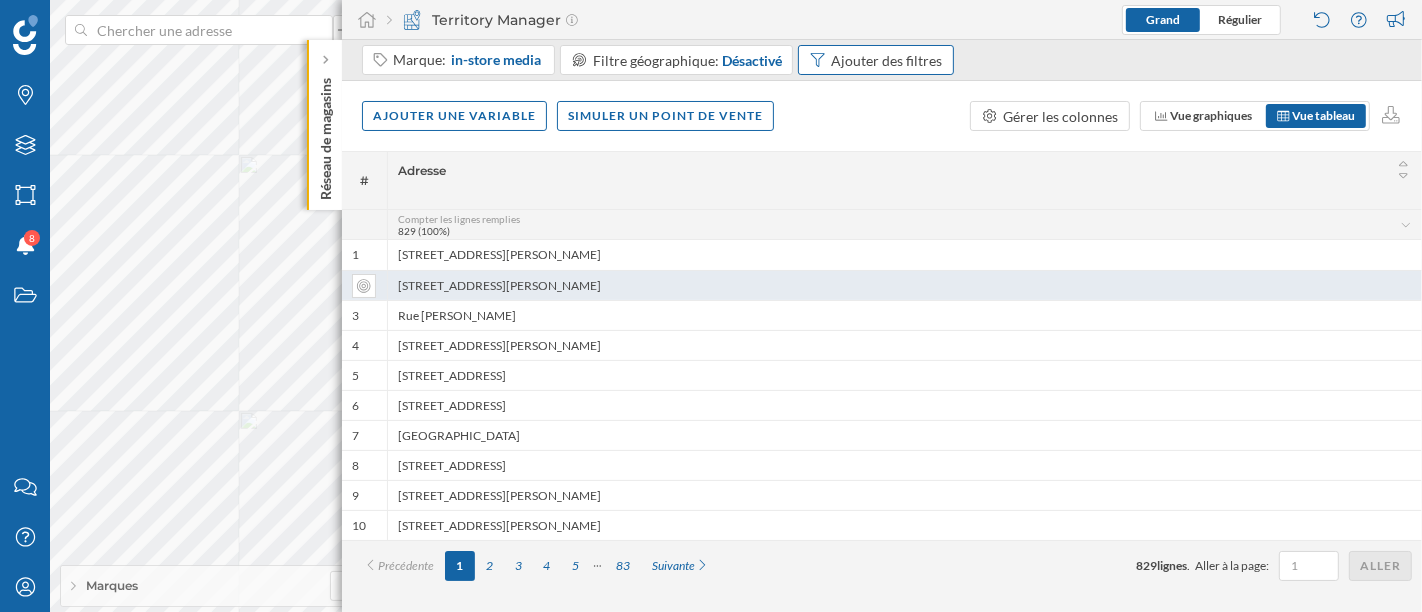 click on "Ajouter des filtres" at bounding box center [887, 60] 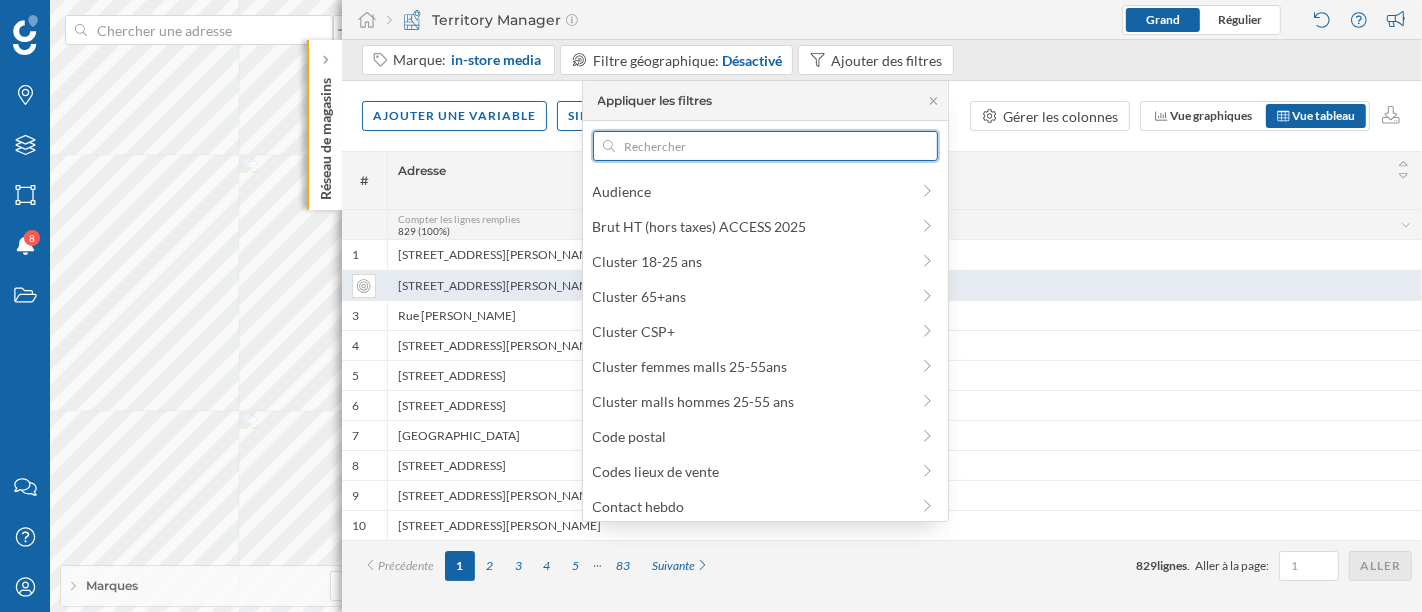 click at bounding box center [766, 146] 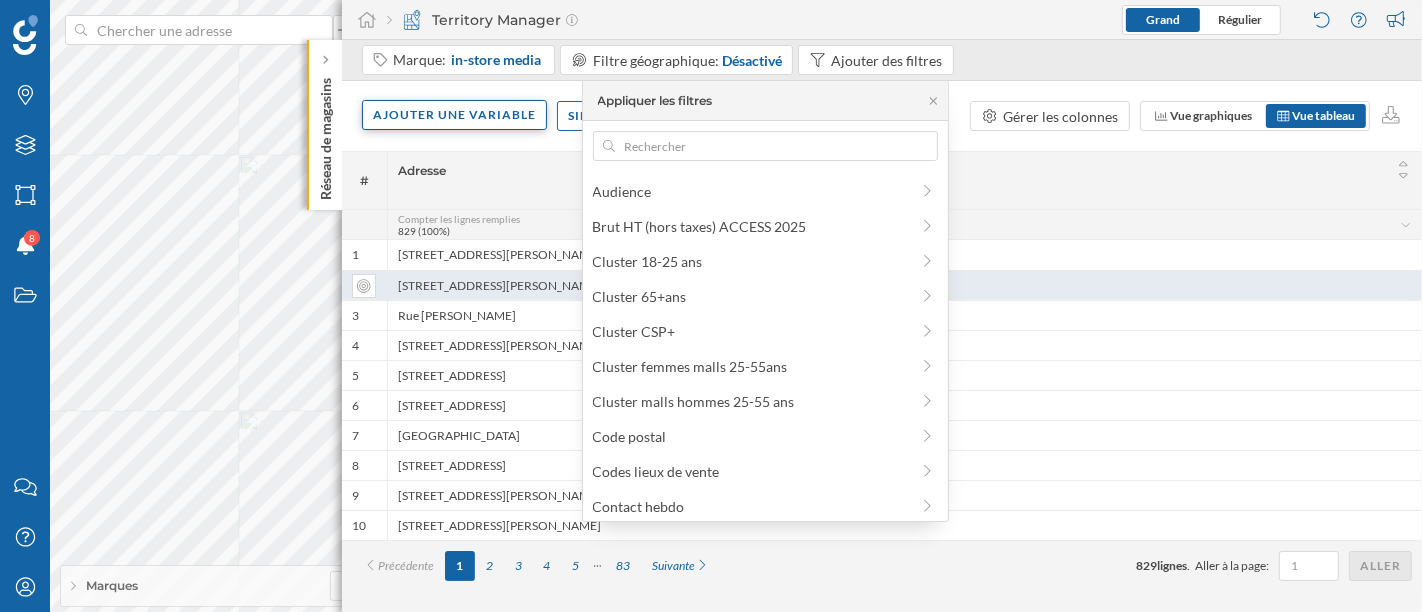 click on "Ajouter une variable" at bounding box center [454, 115] 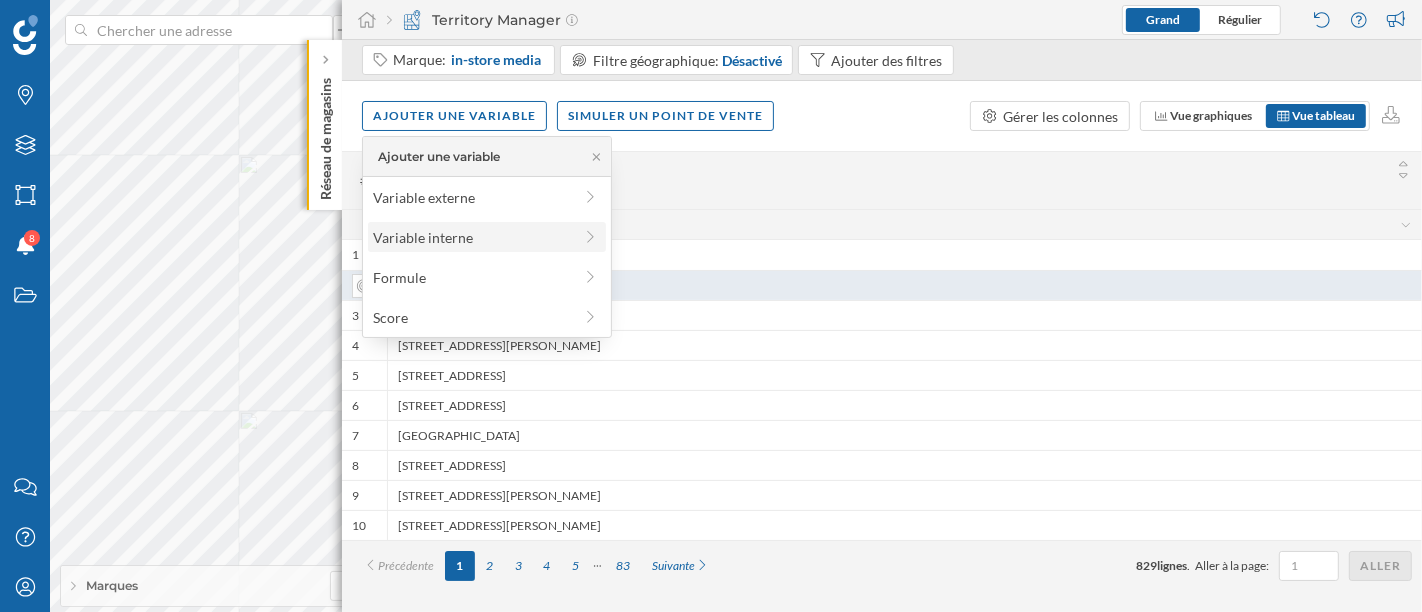 click on "Variable interne" at bounding box center [472, 237] 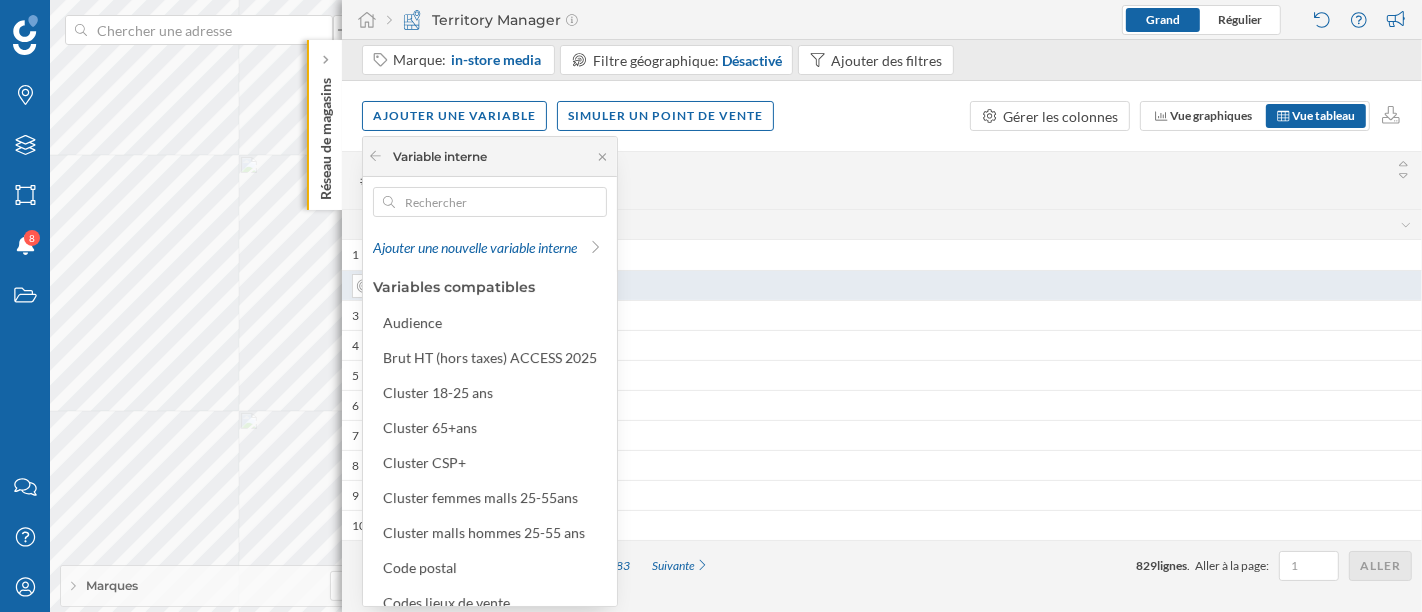 click on "Ajouter une nouvelle variable interne
Variables compatibles
Audience             Brut HT (hors taxes) ACCESS 2025             Cluster 18-25 ans             Cluster 65+ans             Cluster CSP+             Cluster femmes malls 25-55ans             Cluster malls hommes 25-55 ans             Code postal             Codes lieux de vente             Contact hebdo
Charger plus d'éléments" at bounding box center (490, 391) 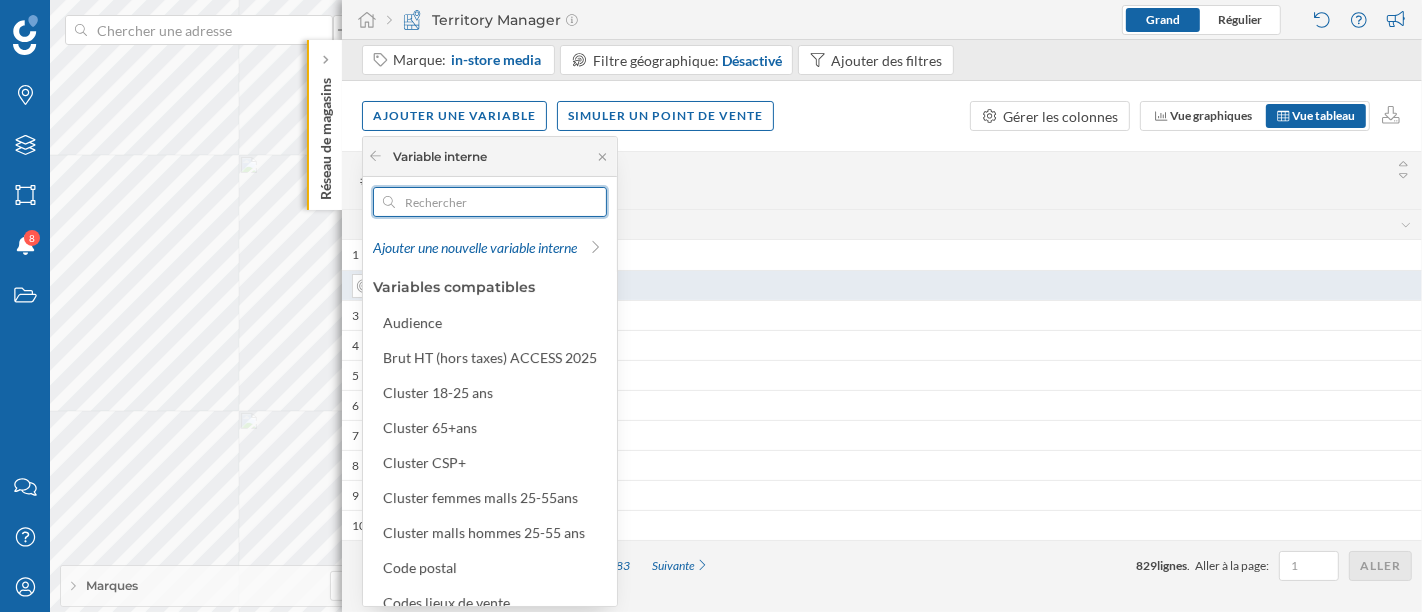 click at bounding box center (490, 202) 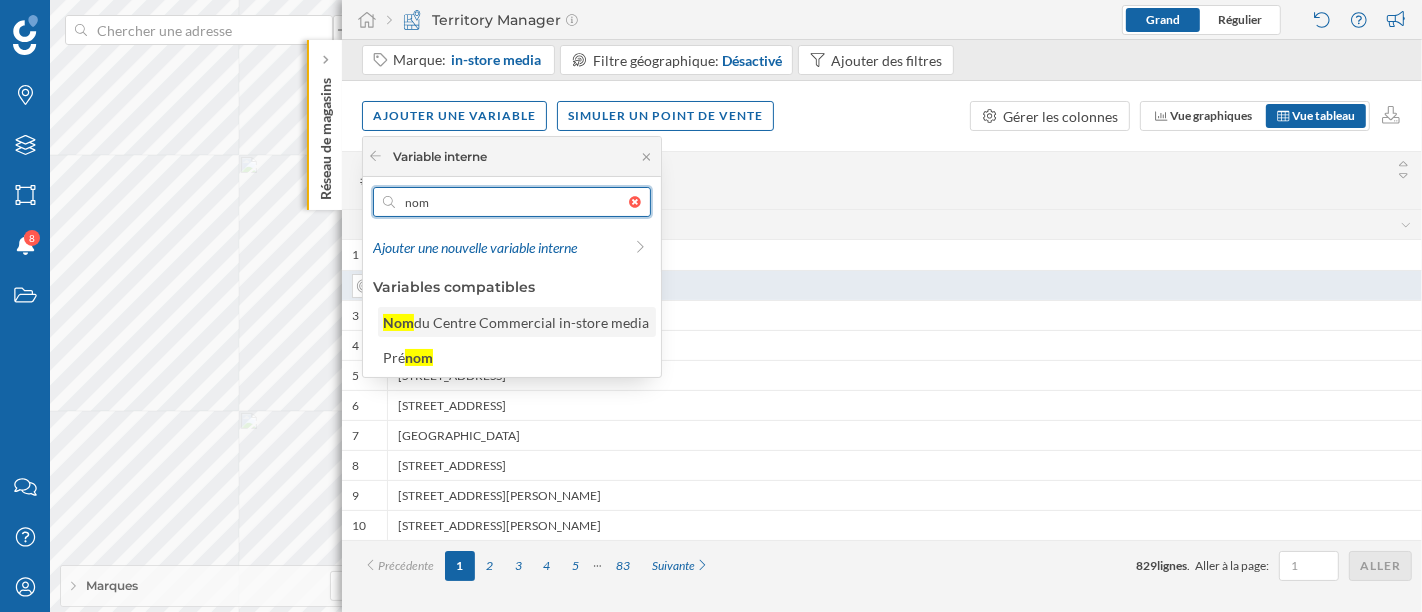 type on "nom" 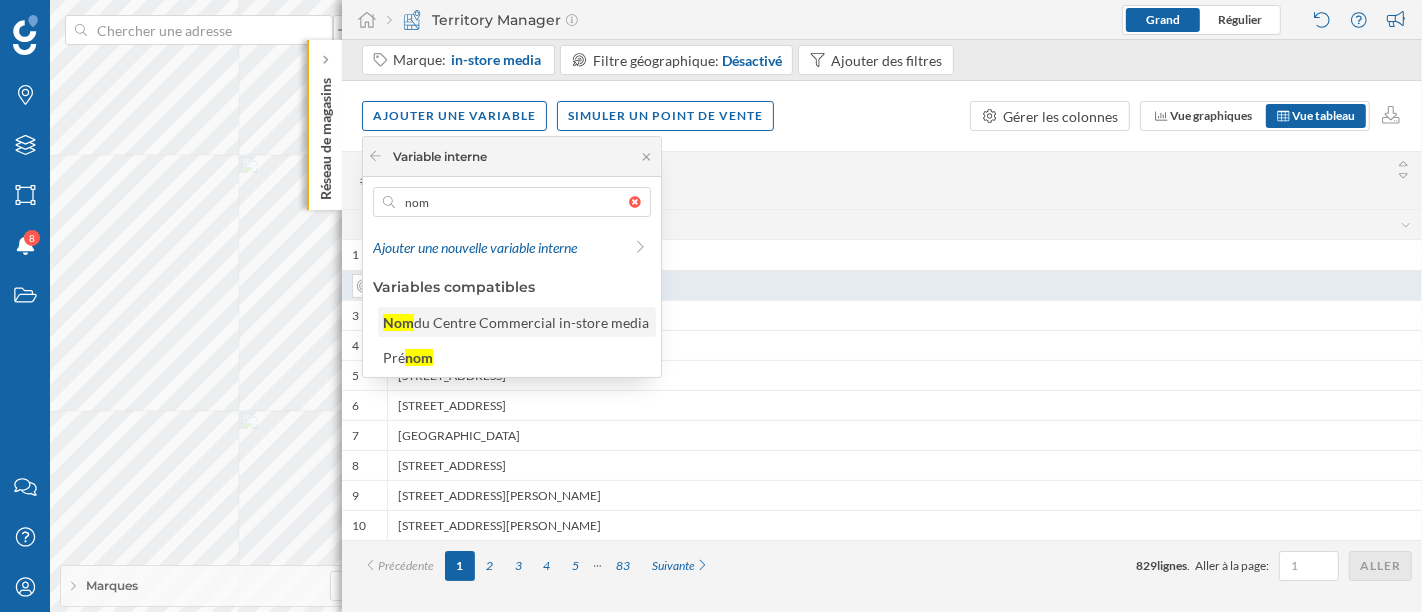 click on "du Centre Commercial in-store media" at bounding box center [531, 322] 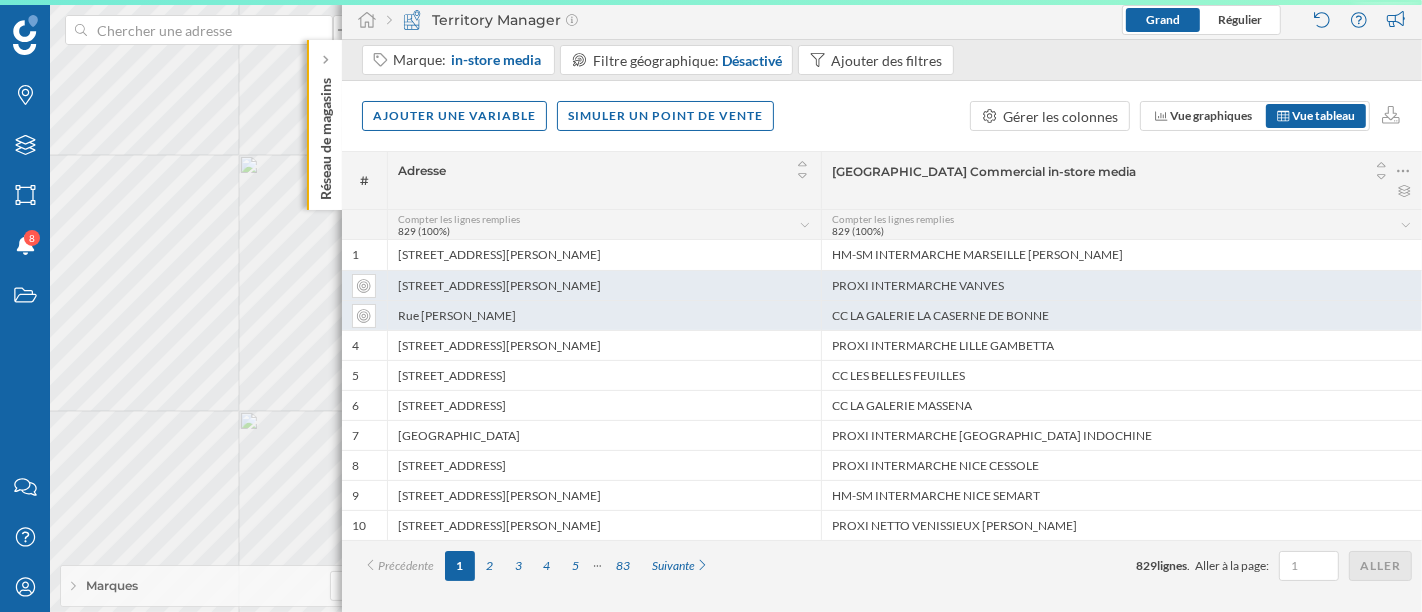 scroll, scrollTop: 0, scrollLeft: 0, axis: both 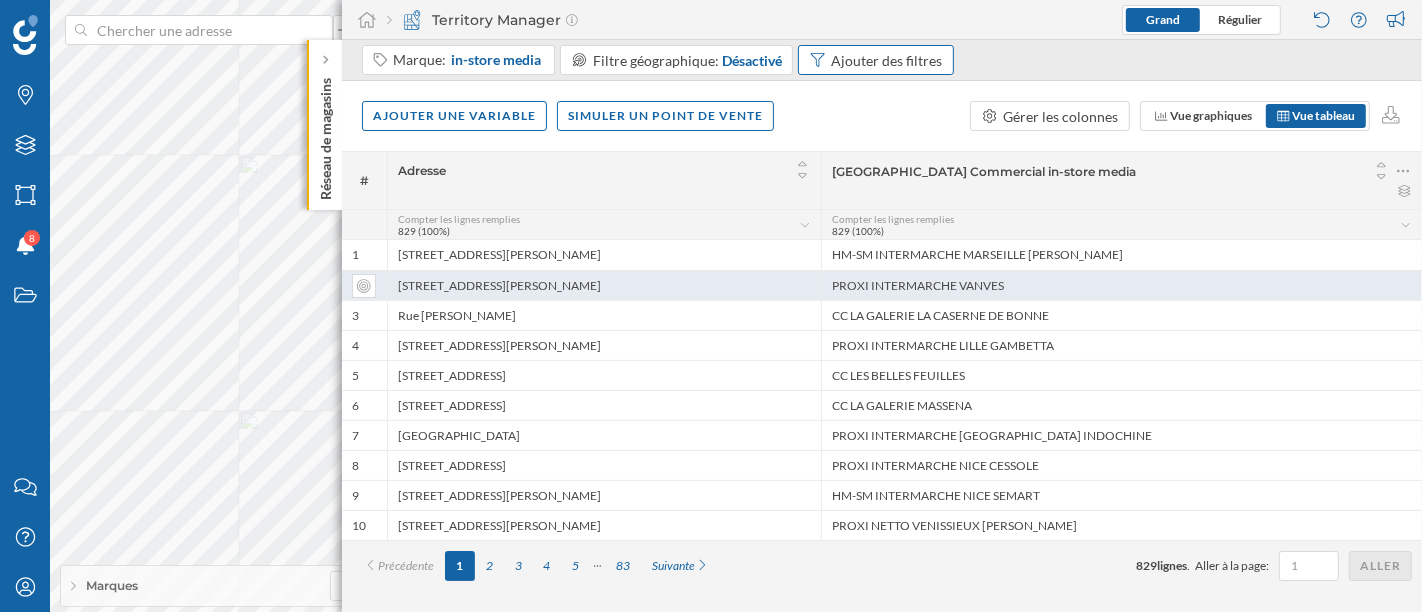 click on "Ajouter des filtres" at bounding box center (887, 60) 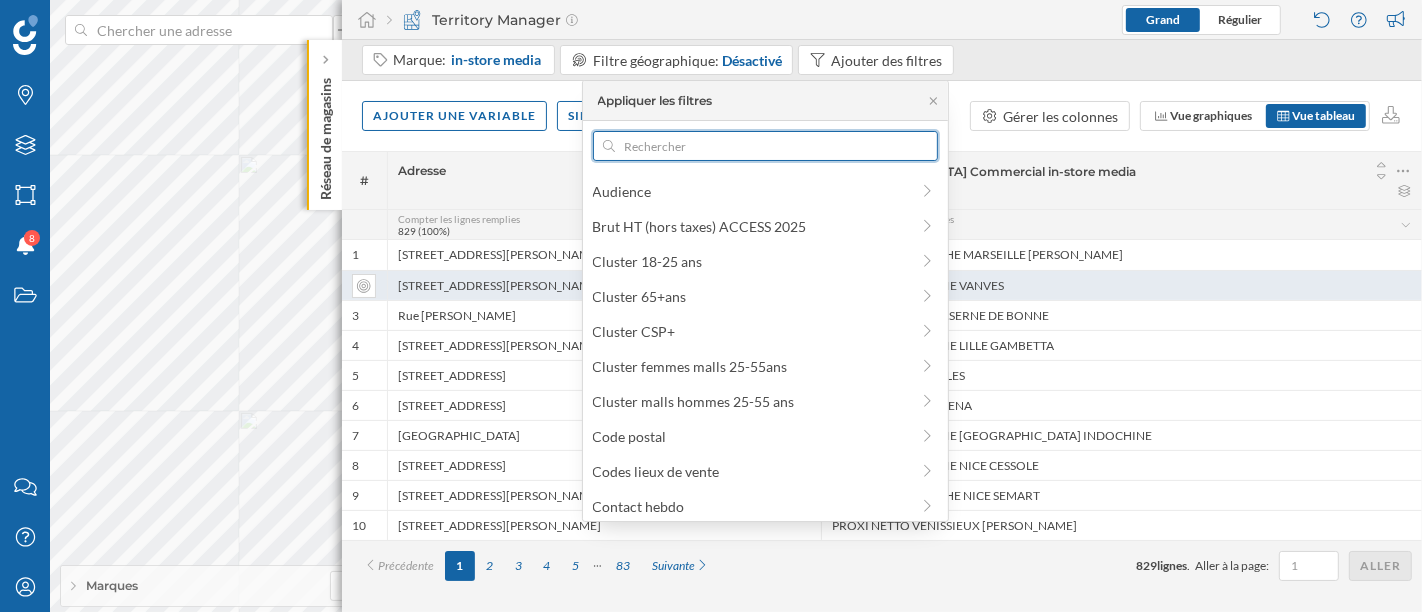 click at bounding box center [766, 146] 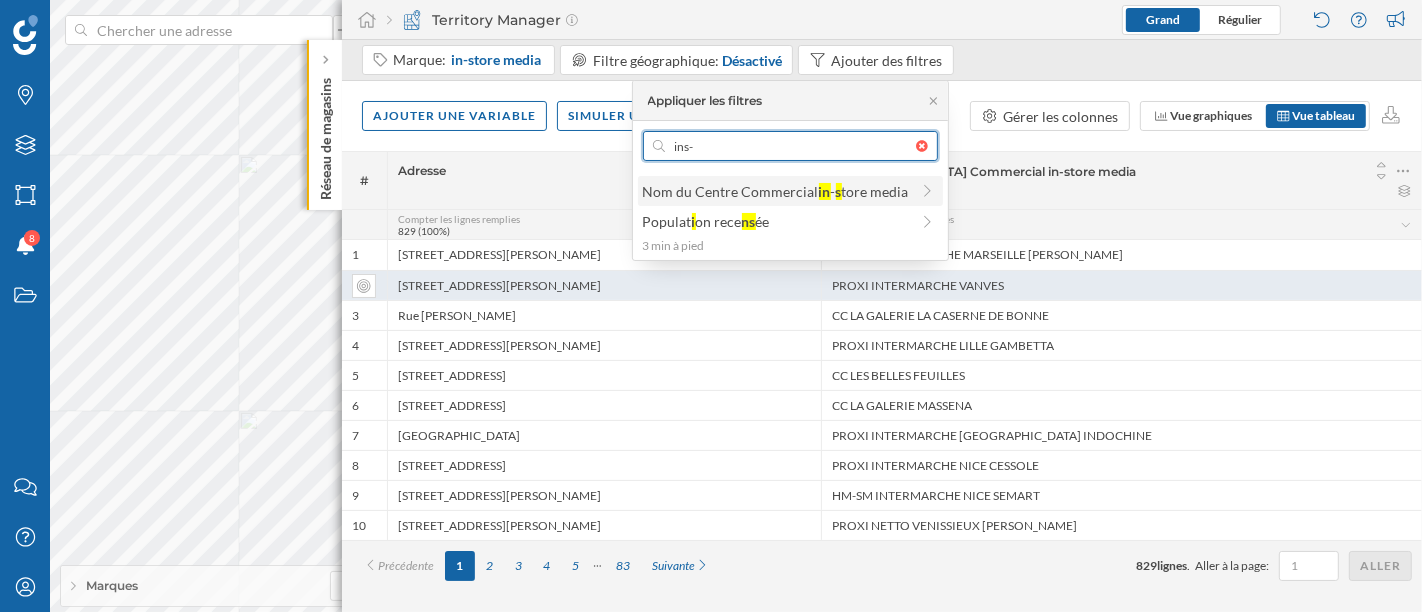 type on "ins-" 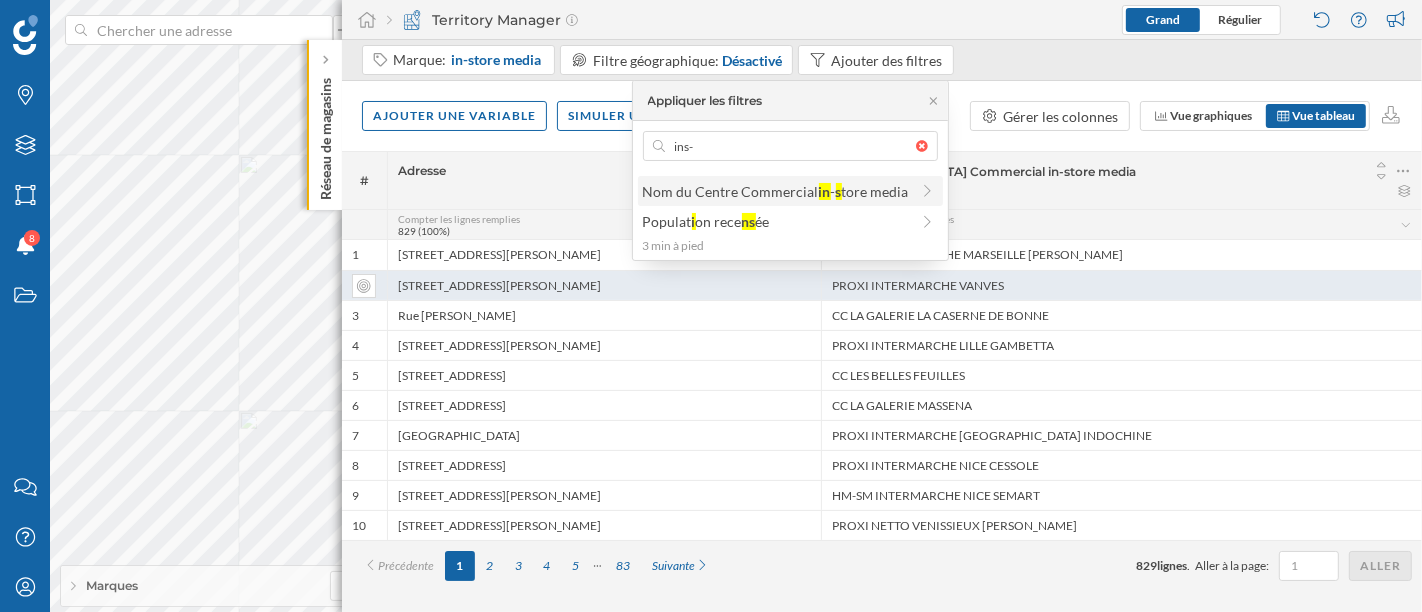 click on "Nom du Centre Commercial" at bounding box center (731, 191) 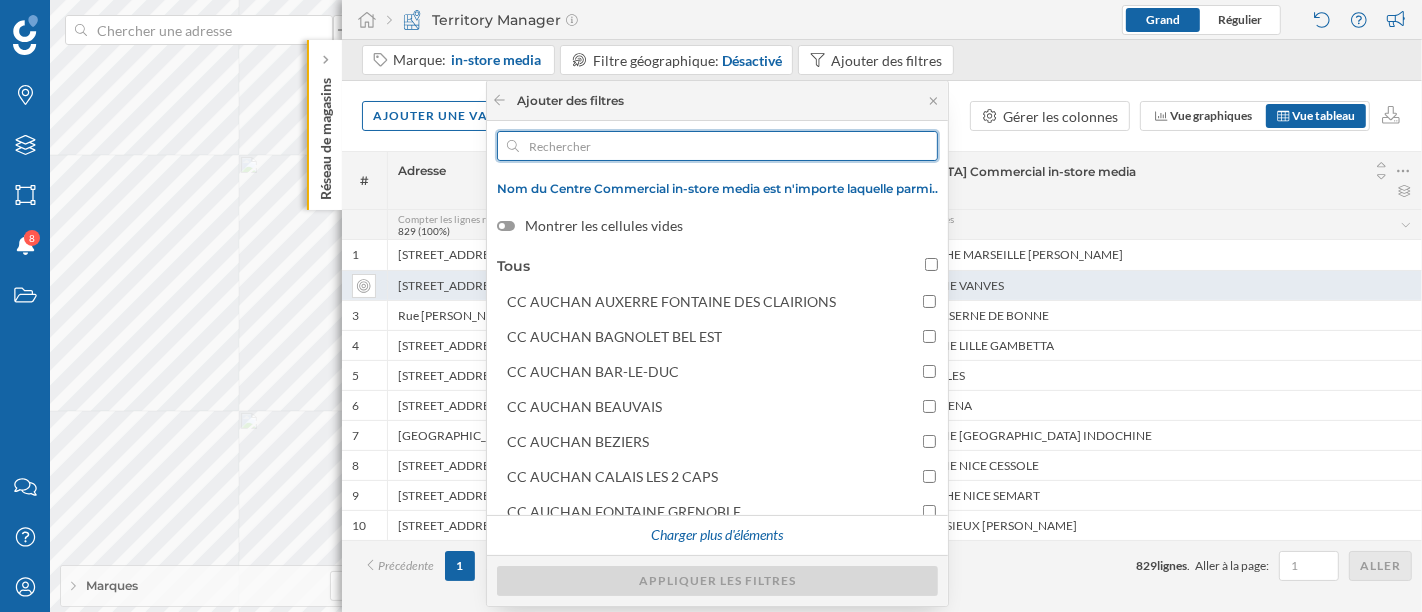click at bounding box center (717, 146) 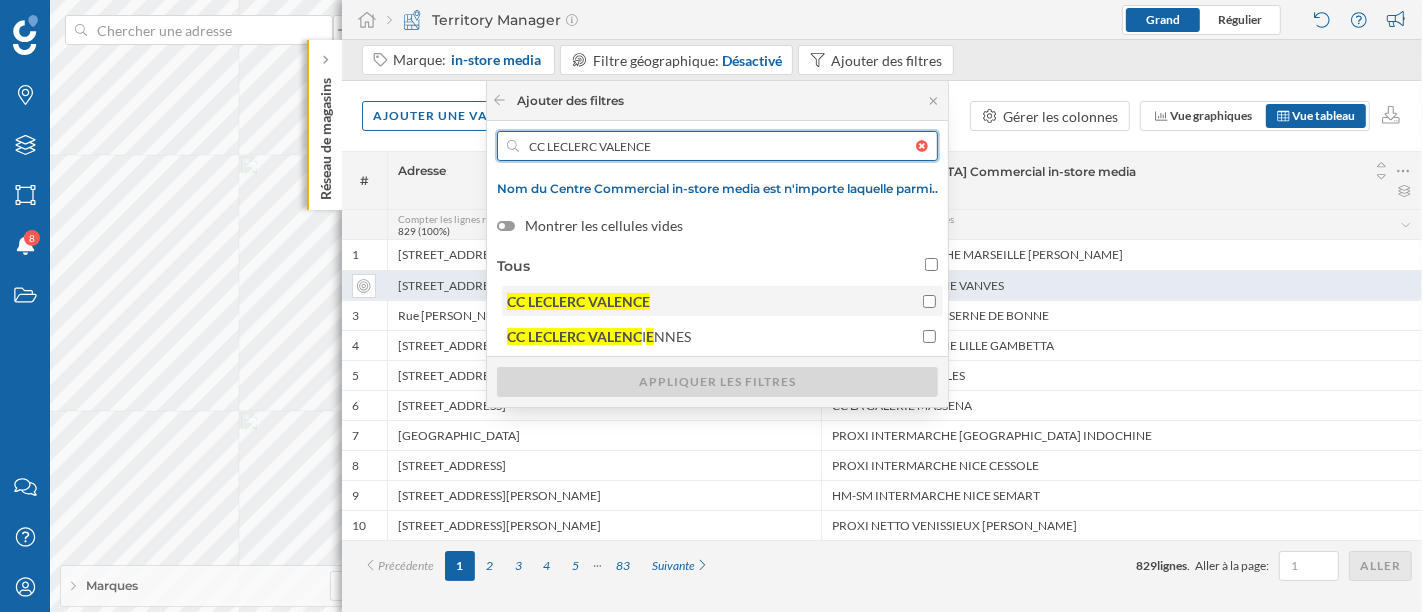 type on "CC LECLERC VALENCE" 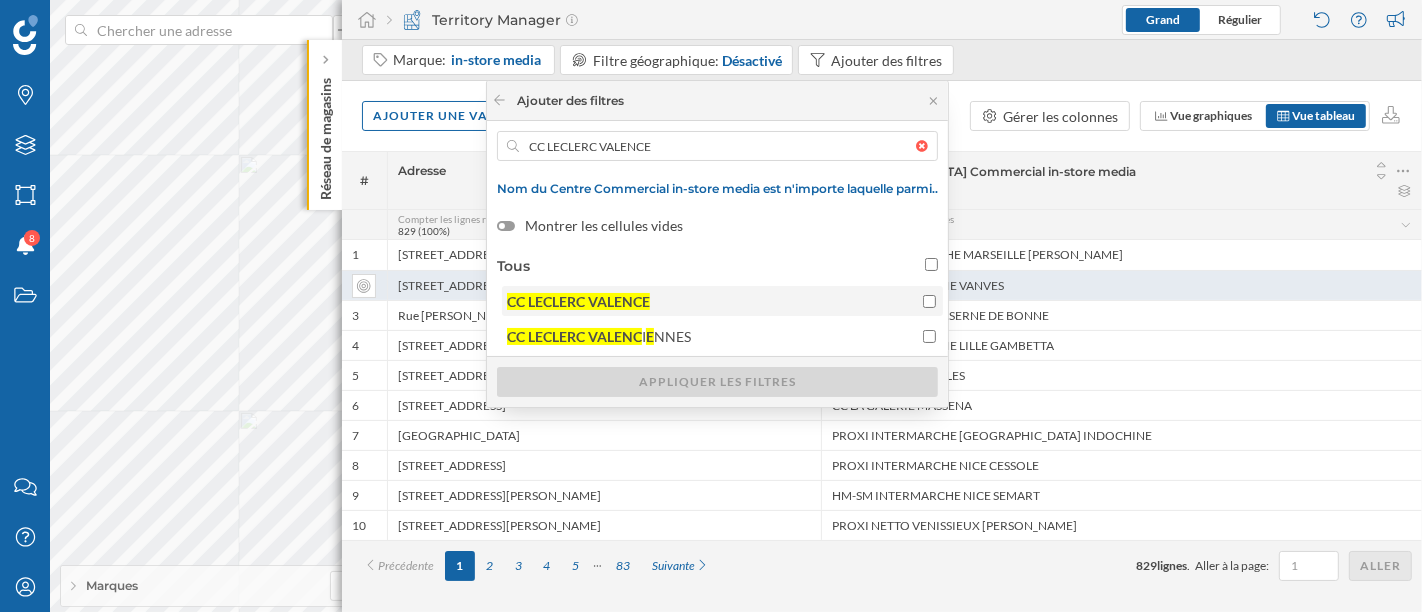 click on "CC LECLERC VALENCE" at bounding box center (710, 301) 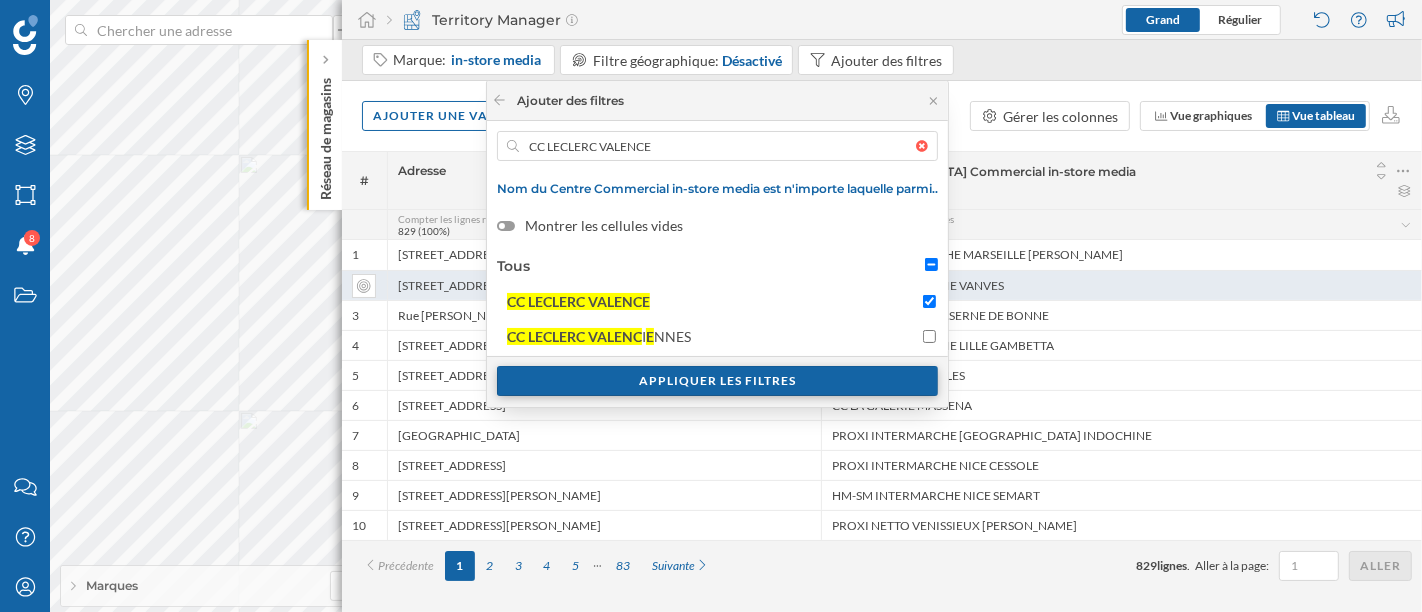 click on "Appliquer les filtres" at bounding box center [717, 381] 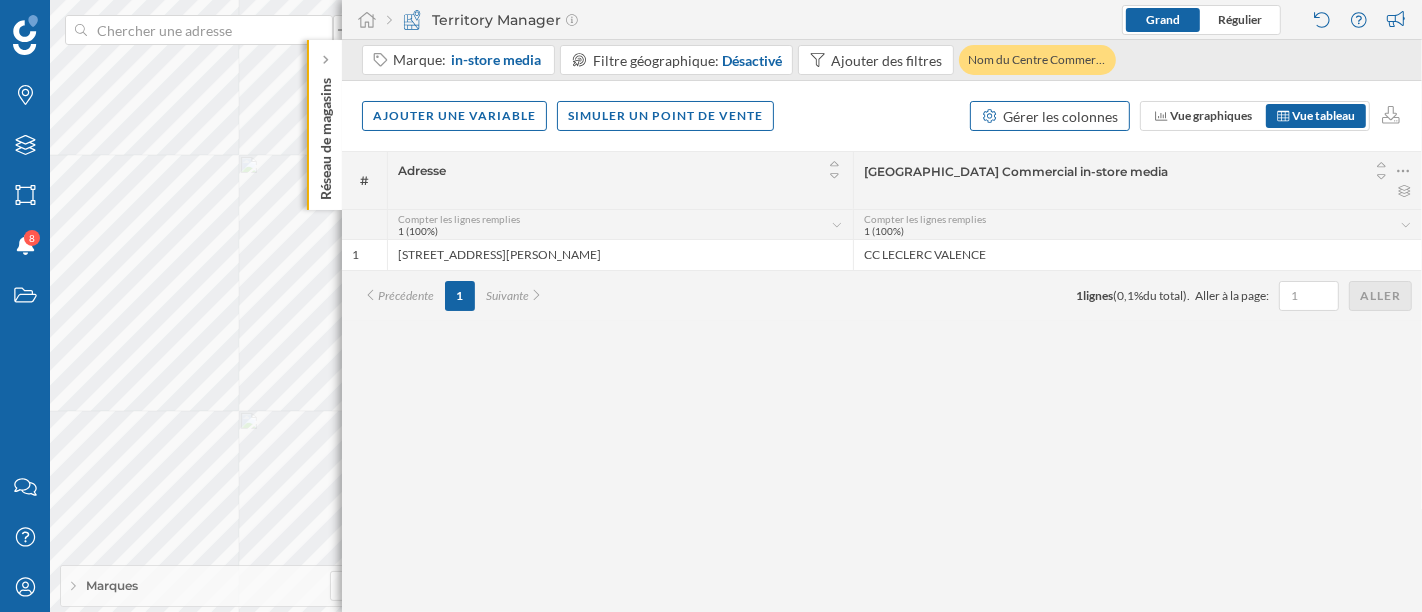 click on "Gérer les colonnes" at bounding box center [1061, 116] 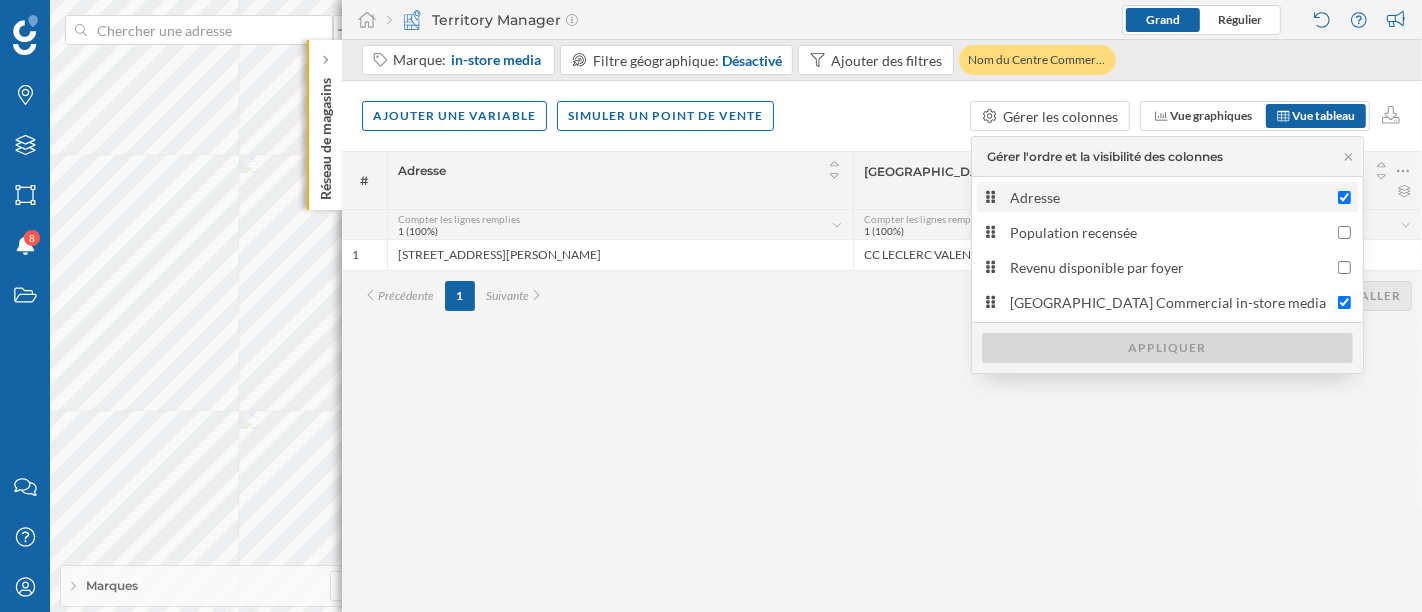 click on "Adresse" at bounding box center [1169, 197] 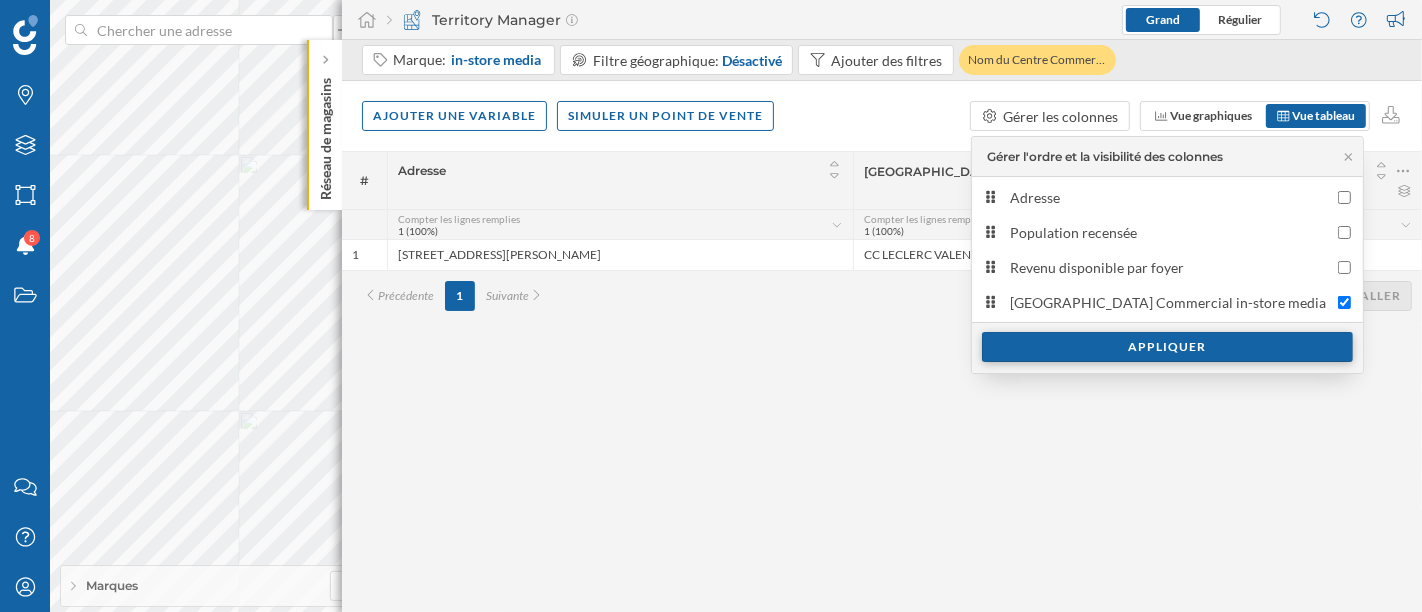 click on "Appliquer" at bounding box center [1167, 347] 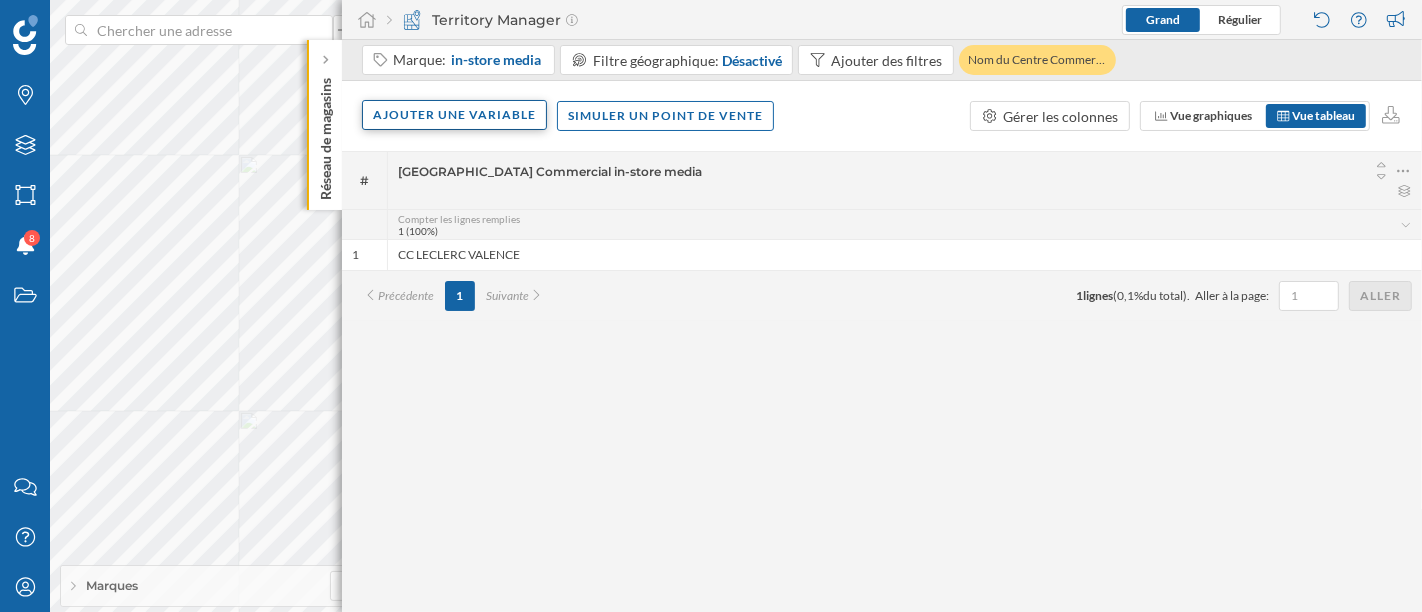 click on "Ajouter une variable" at bounding box center [454, 115] 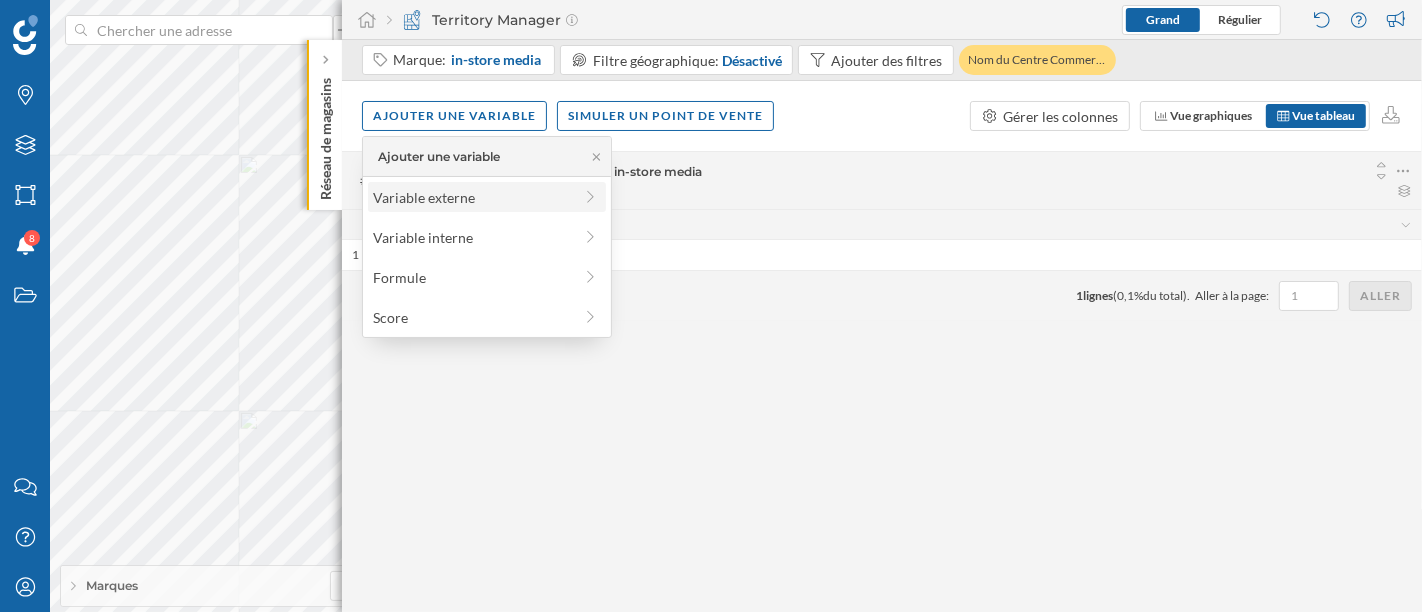 click on "Variable externe" at bounding box center (487, 197) 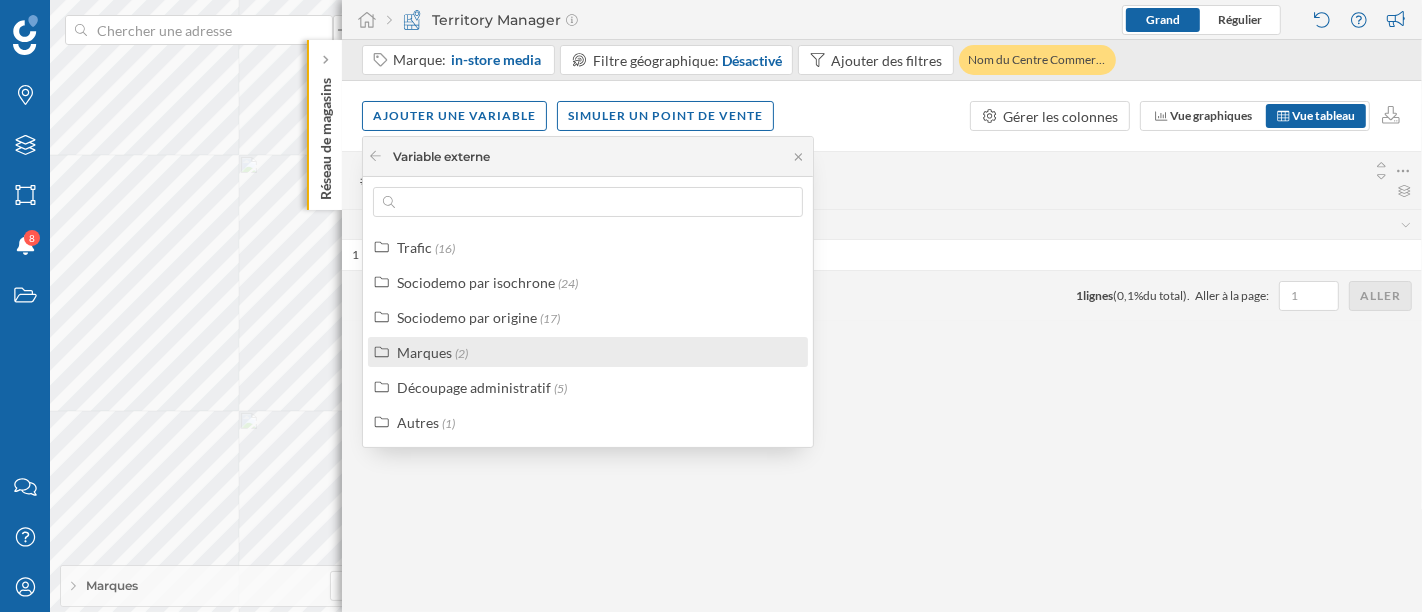 click on "Marques
(2)" at bounding box center [596, 352] 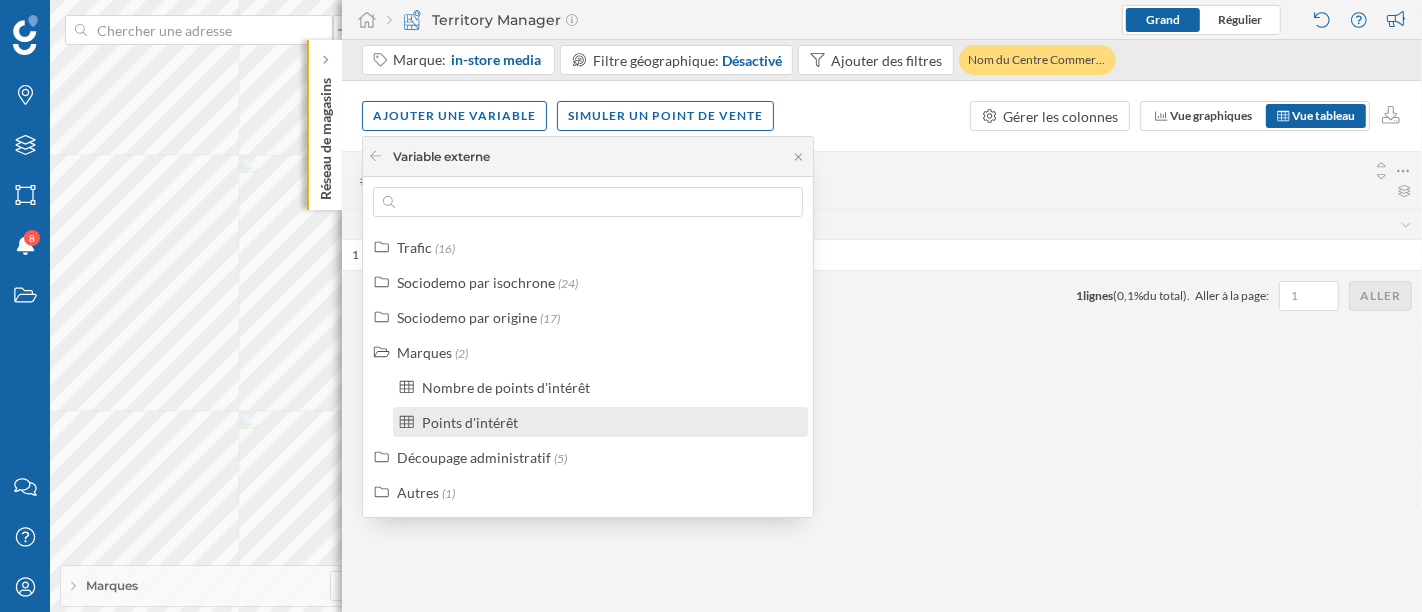 click on "Points d'intérêt" at bounding box center [600, 422] 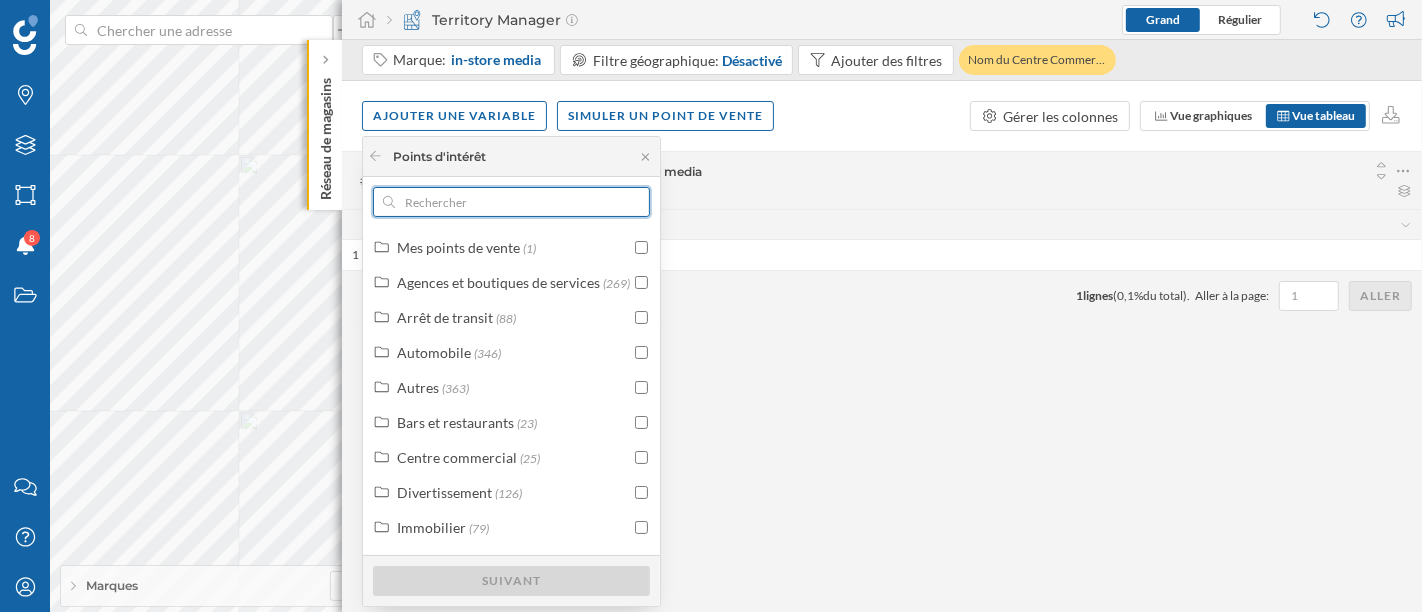 click at bounding box center (511, 202) 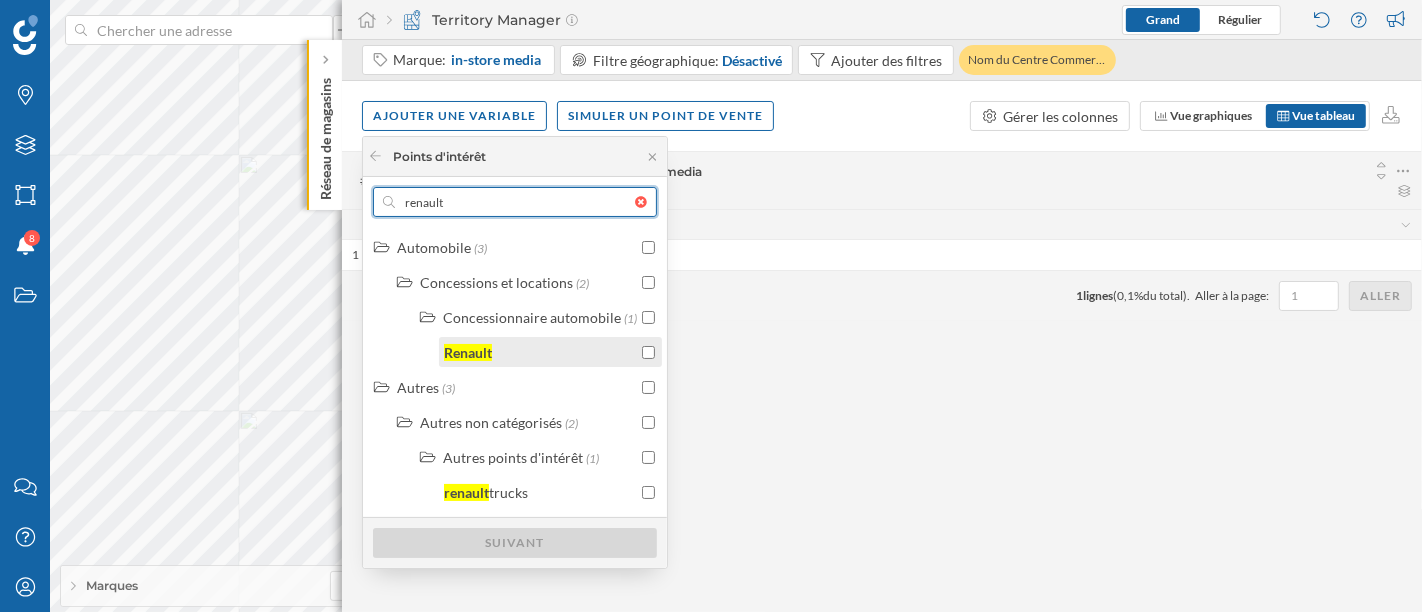 type on "renault" 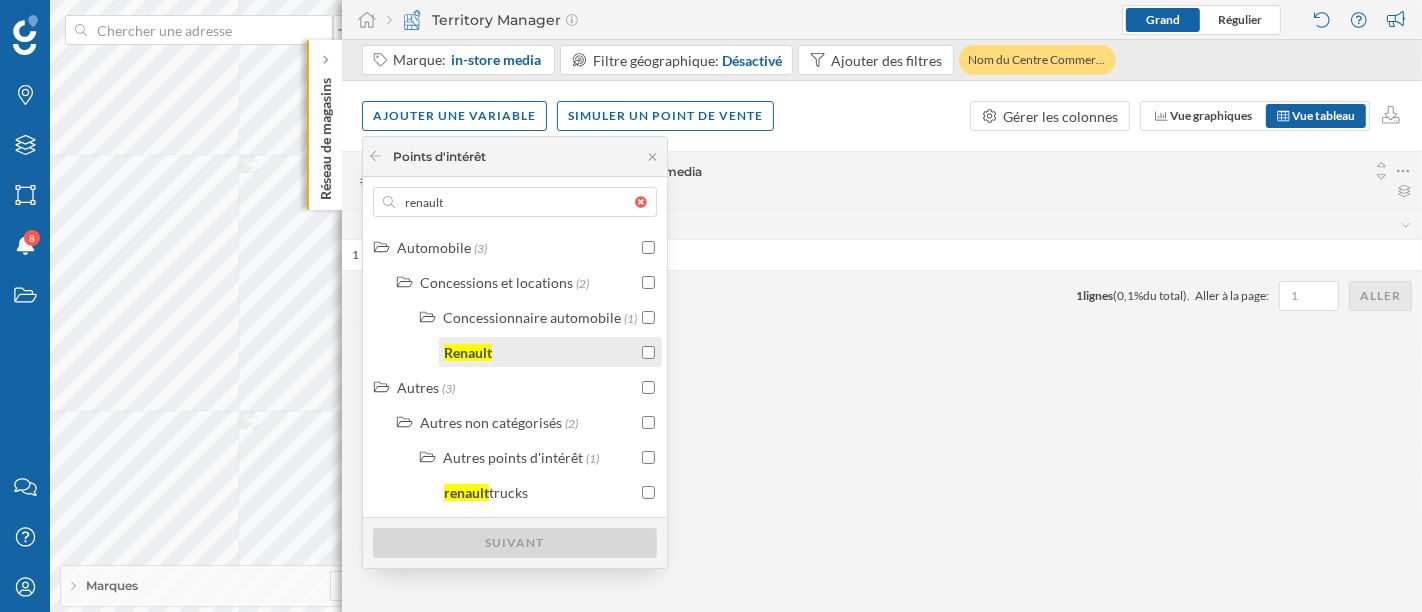 click on "Renault" at bounding box center (540, 352) 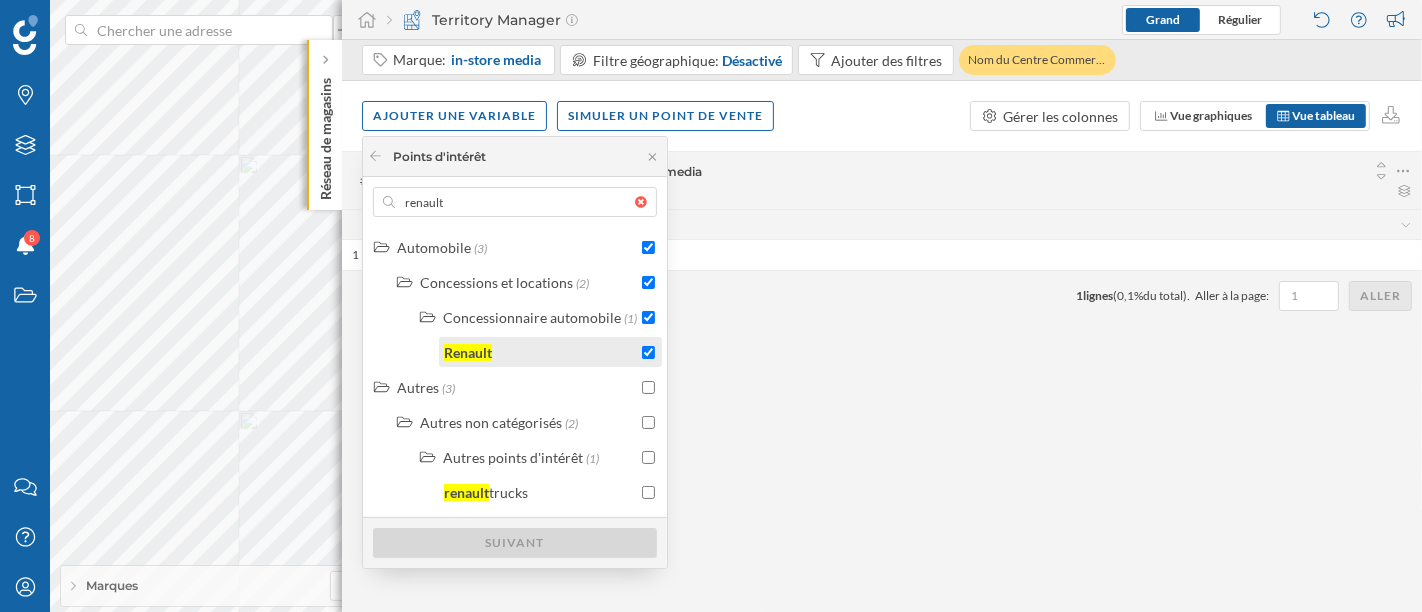 checkbox on "true" 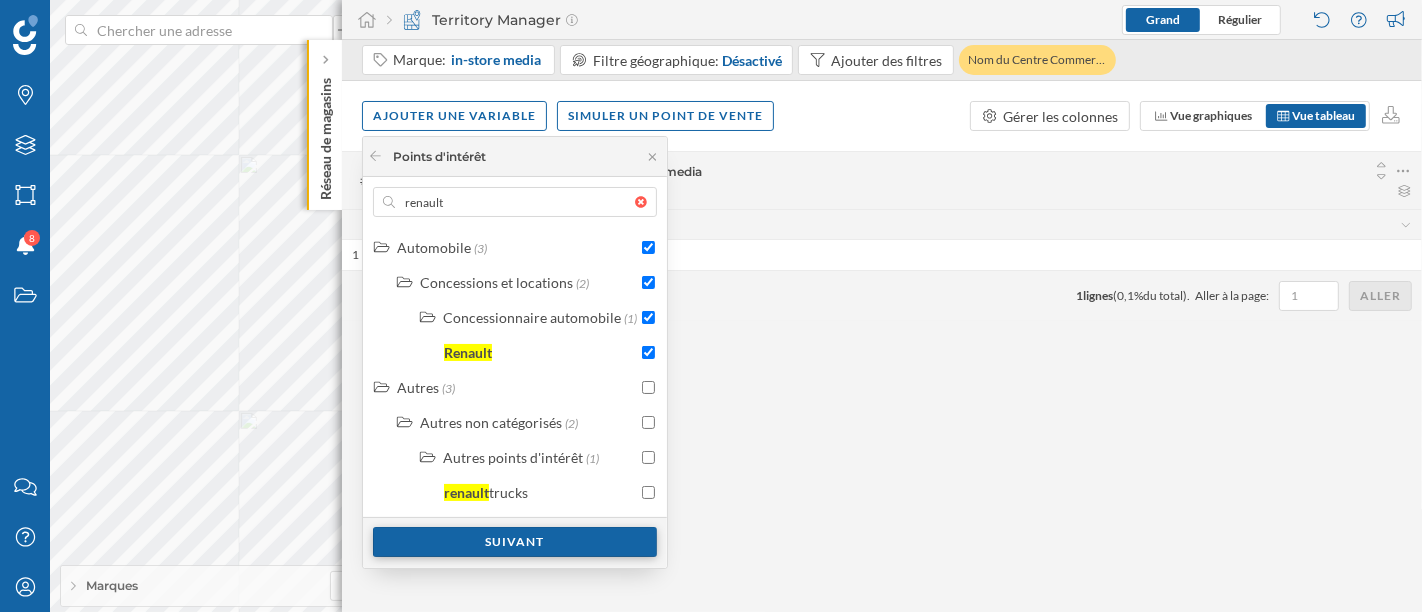 click on "Suivant" at bounding box center (515, 542) 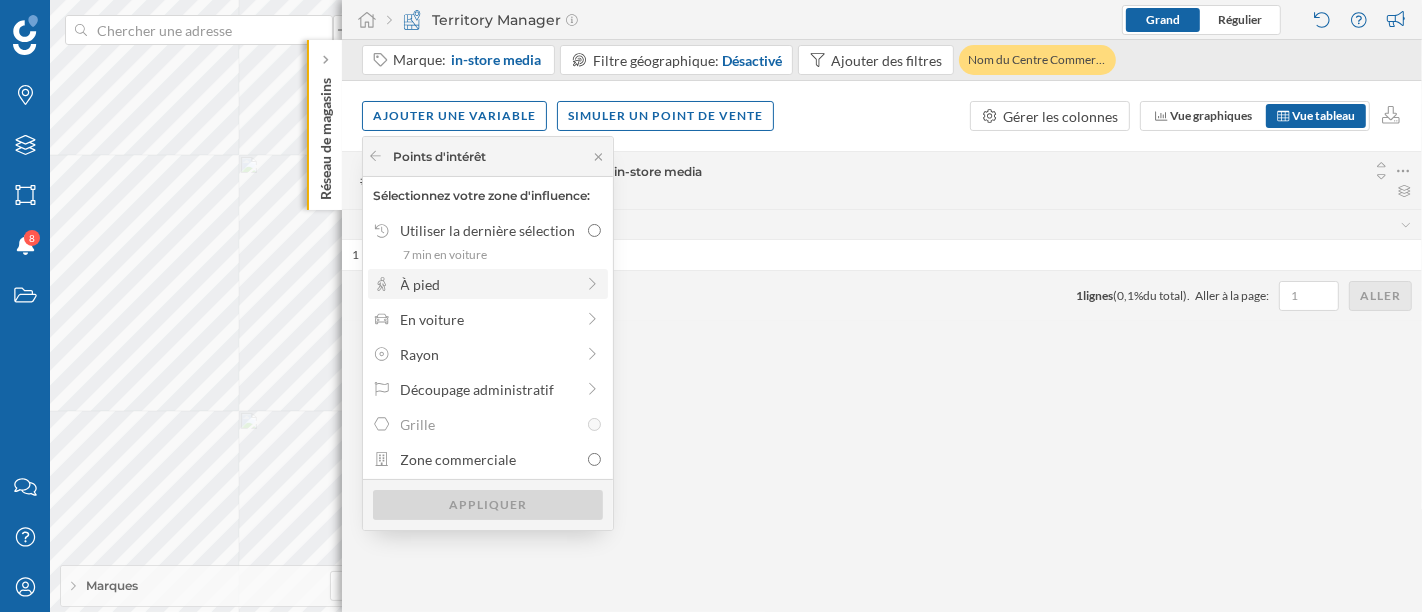 click on "À pied" at bounding box center (487, 284) 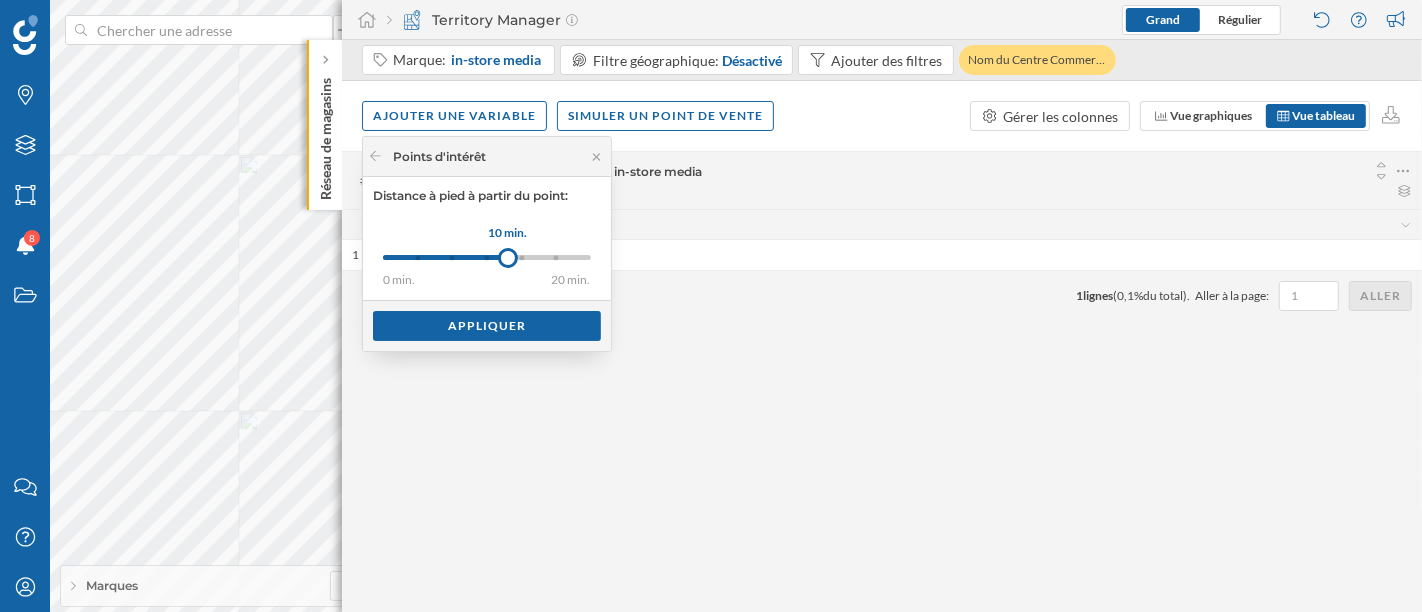 drag, startPoint x: 420, startPoint y: 259, endPoint x: 508, endPoint y: 266, distance: 88.27797 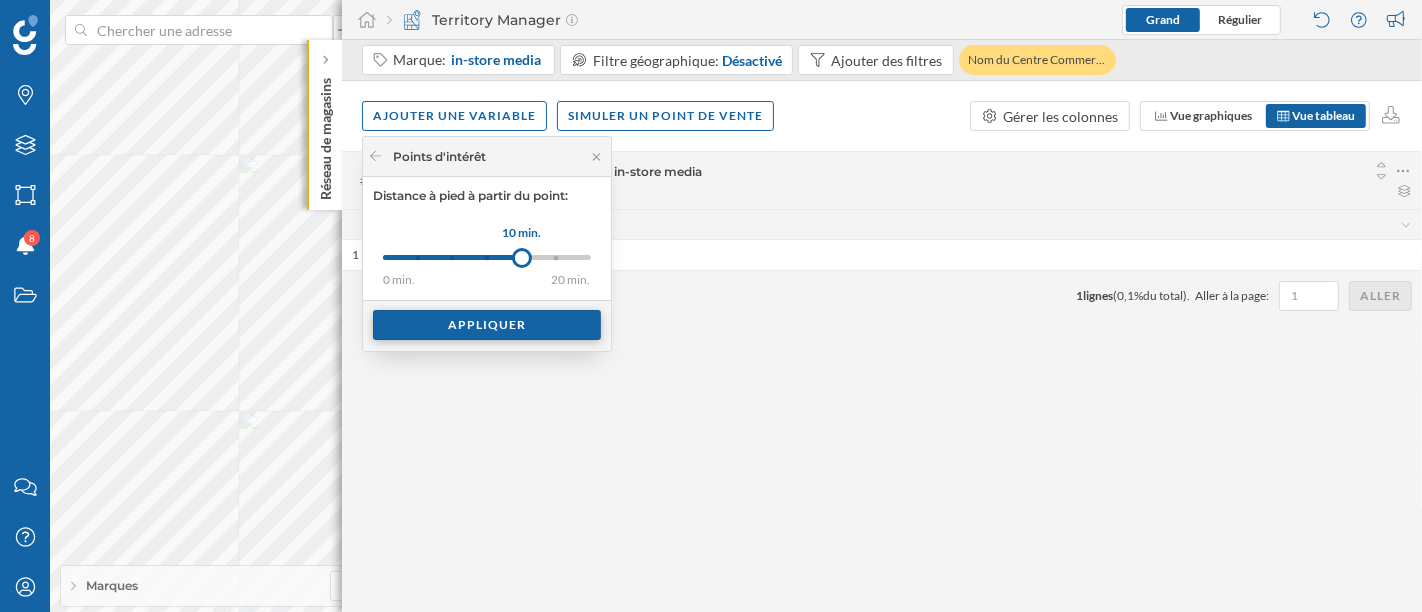 click on "Appliquer" at bounding box center [487, 325] 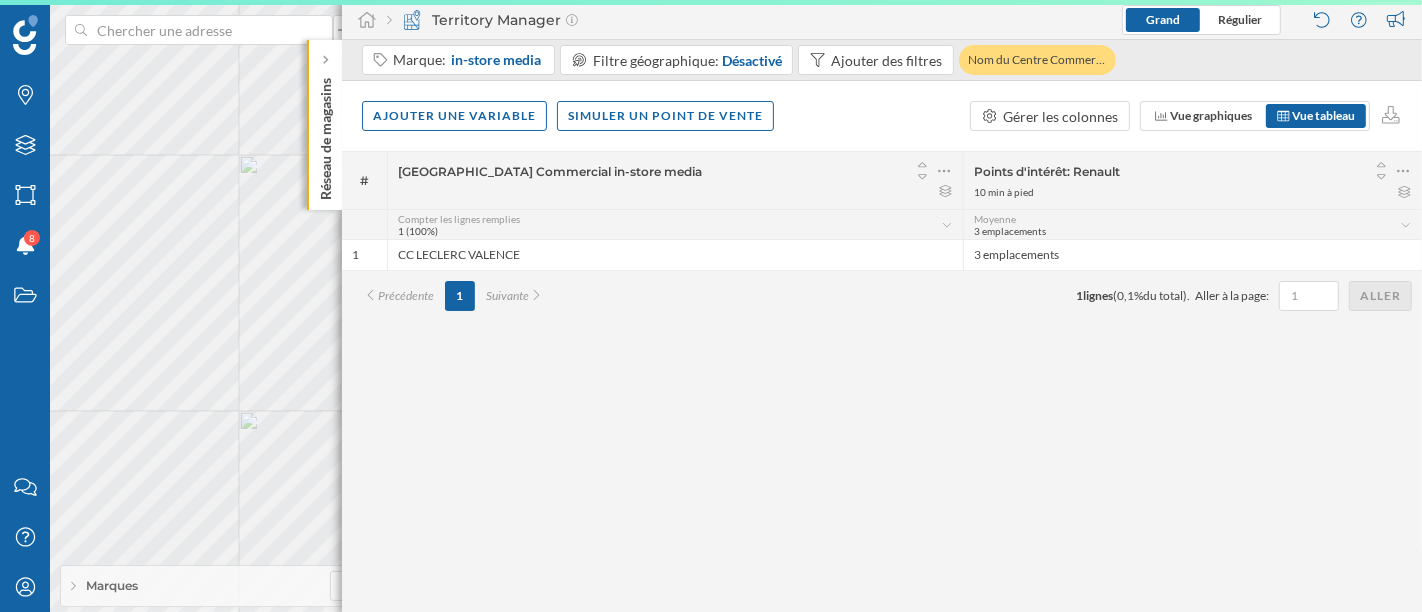 scroll, scrollTop: 0, scrollLeft: 0, axis: both 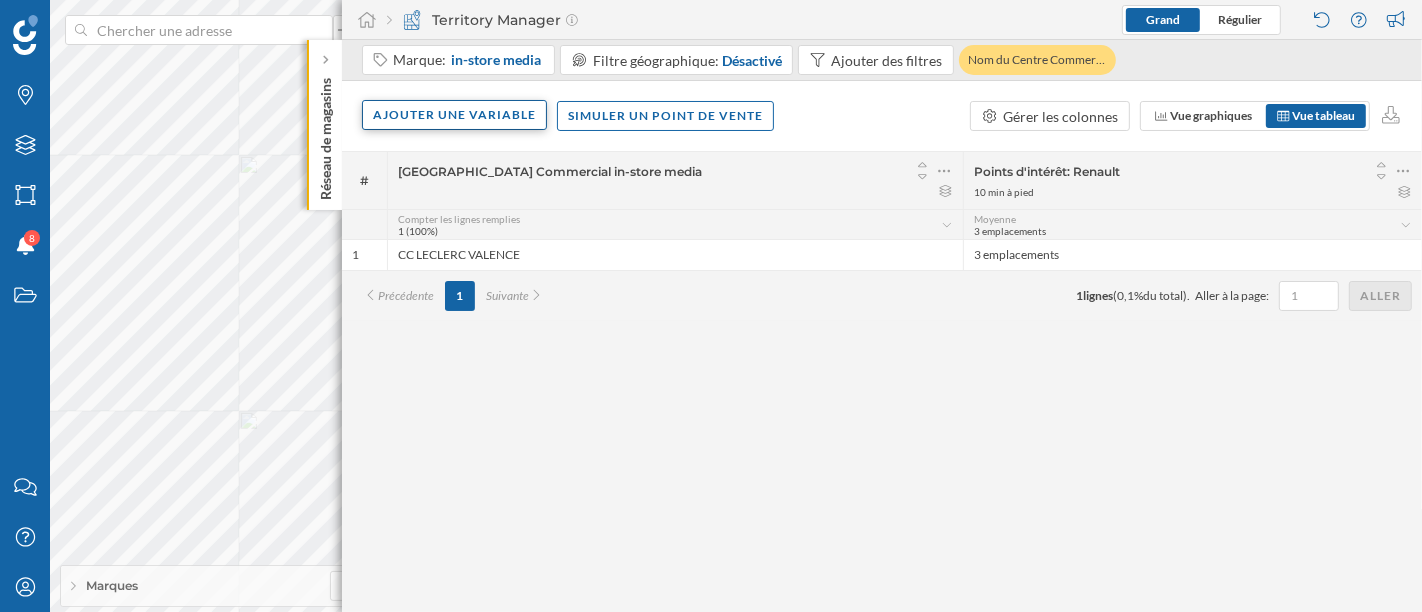 click on "Ajouter une variable" at bounding box center (454, 115) 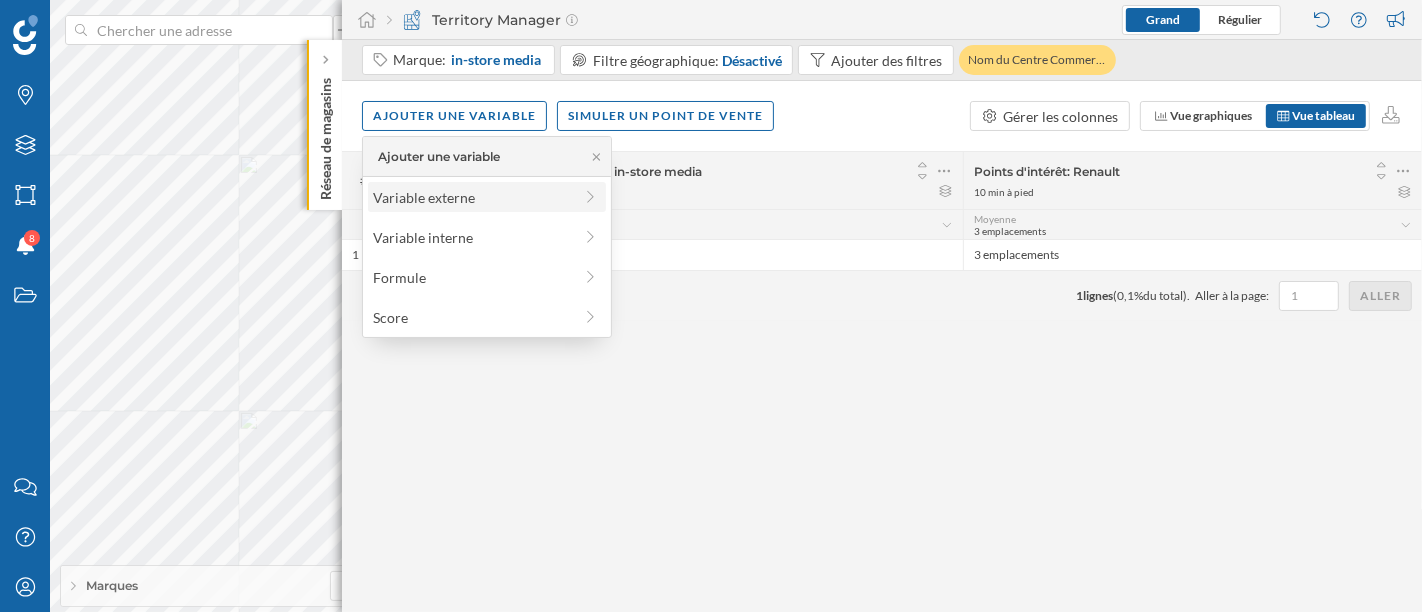 click on "Variable externe" at bounding box center (472, 197) 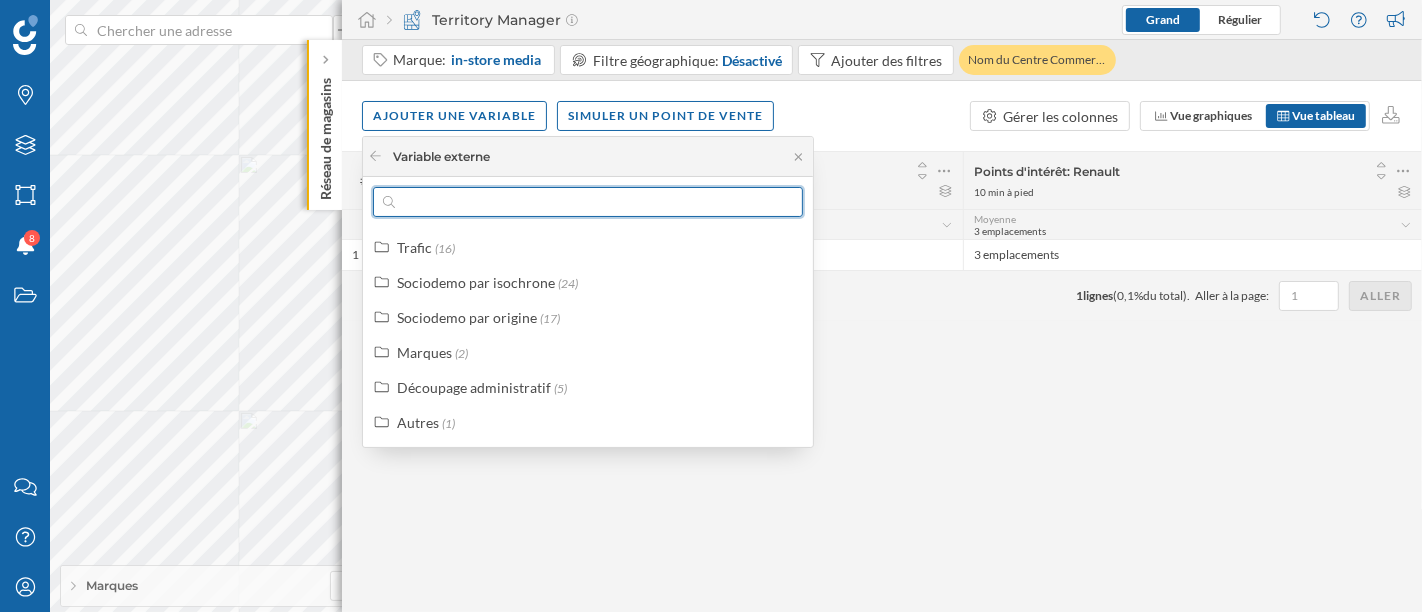 click at bounding box center [588, 202] 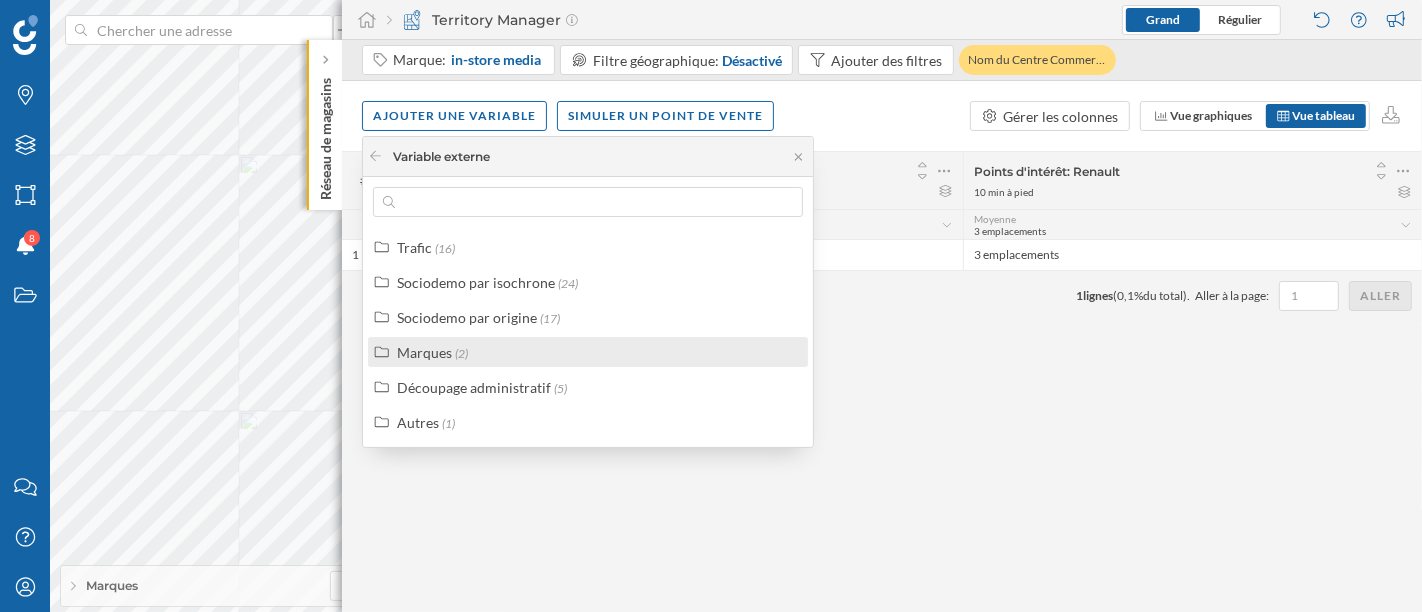 click on "Marques" at bounding box center [424, 352] 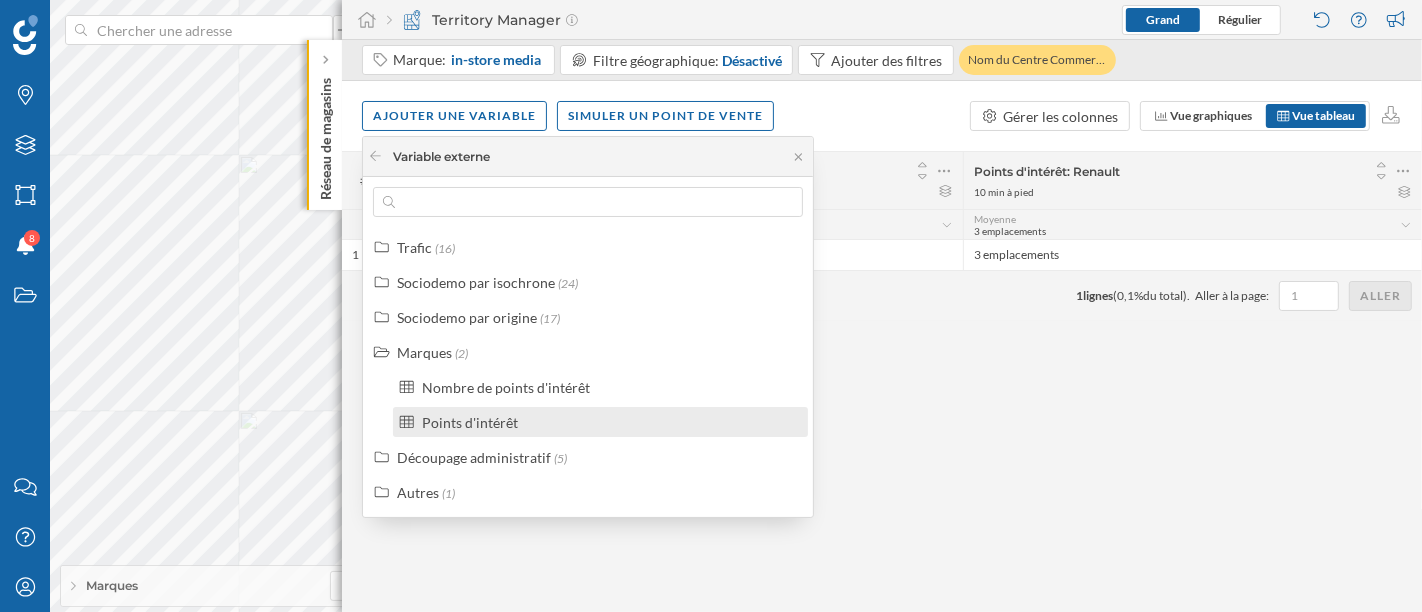 click on "Points d'intérêt" at bounding box center (600, 422) 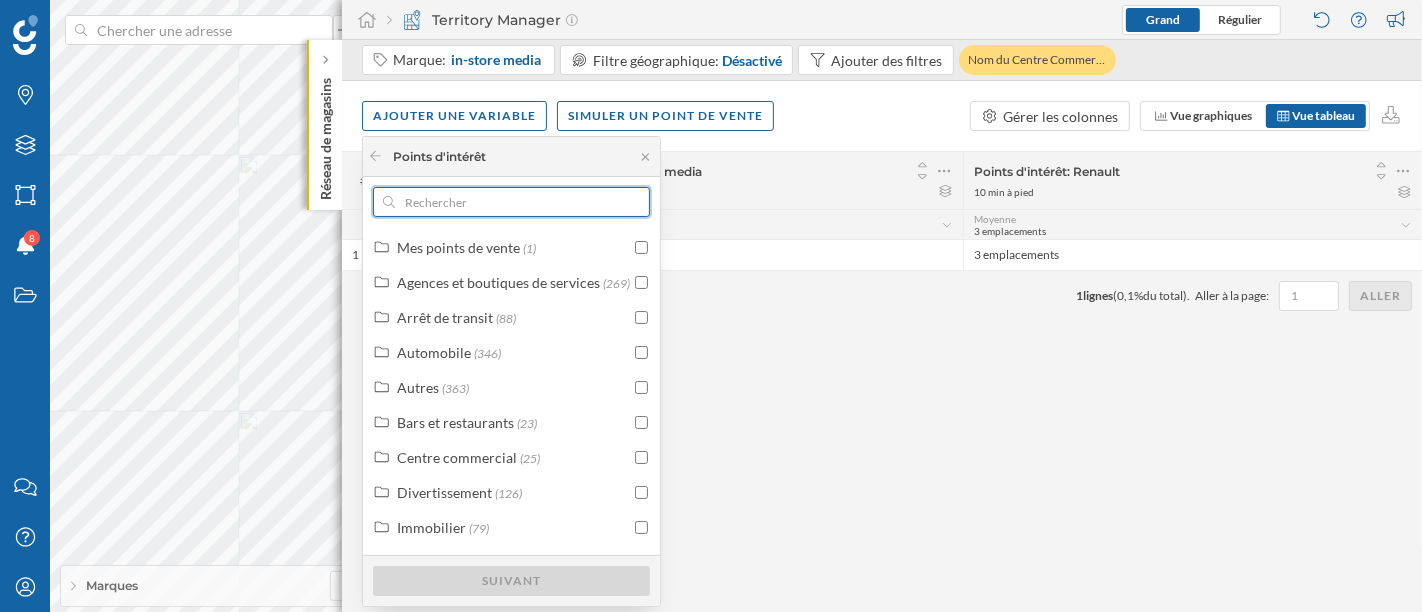 click at bounding box center [511, 202] 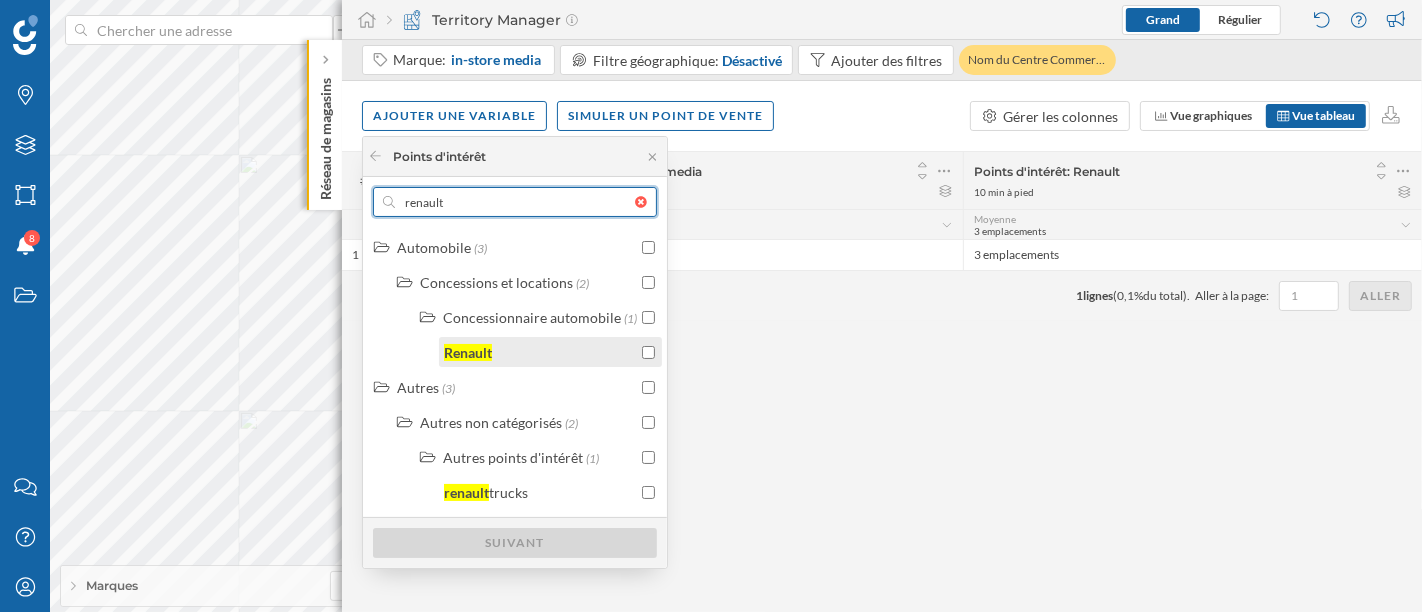 type on "renault" 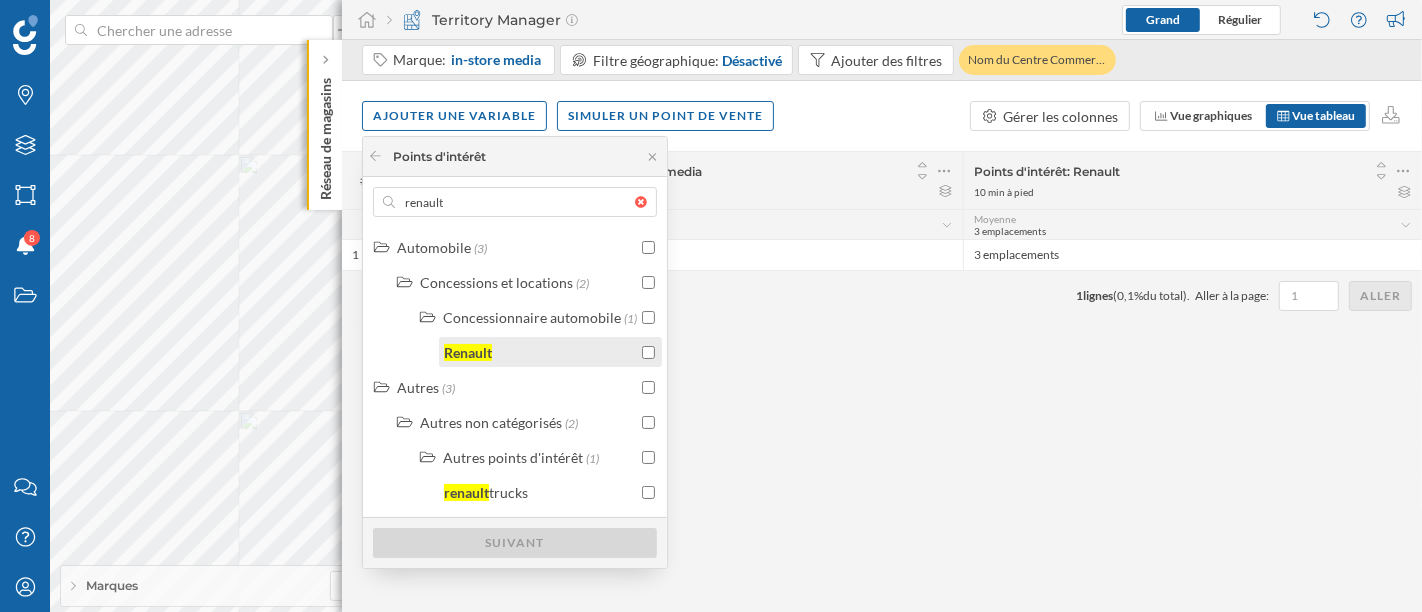 click on "Renault" at bounding box center [540, 352] 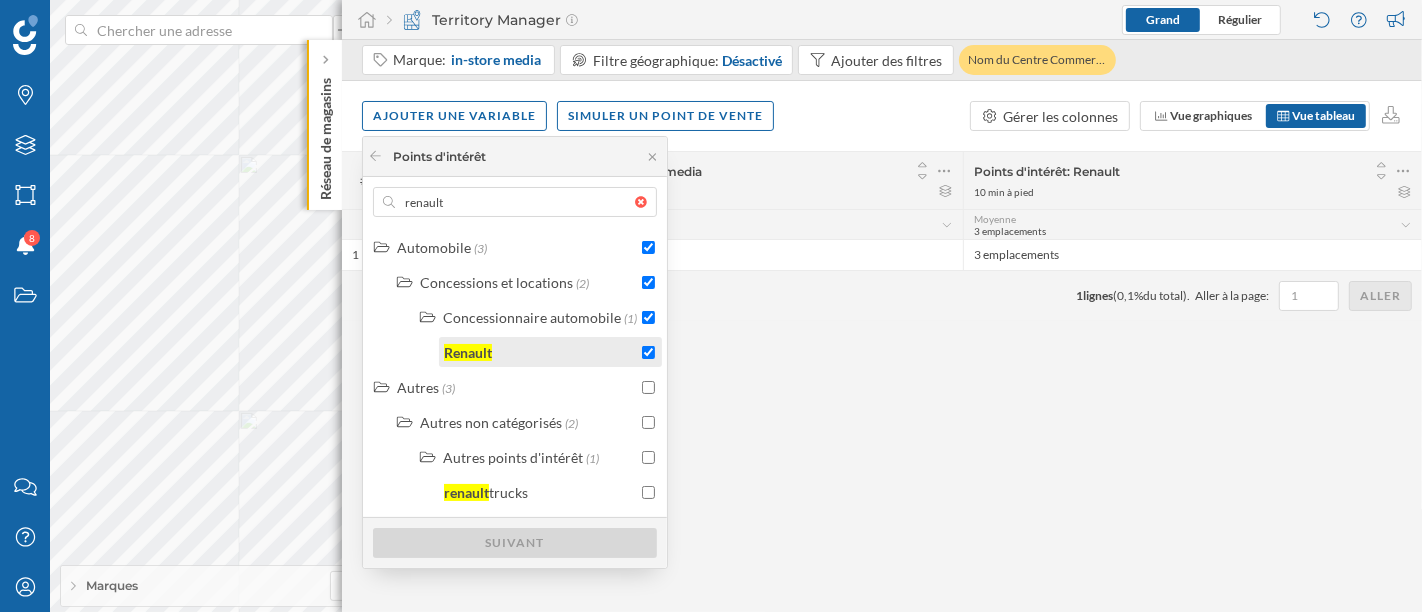 checkbox on "true" 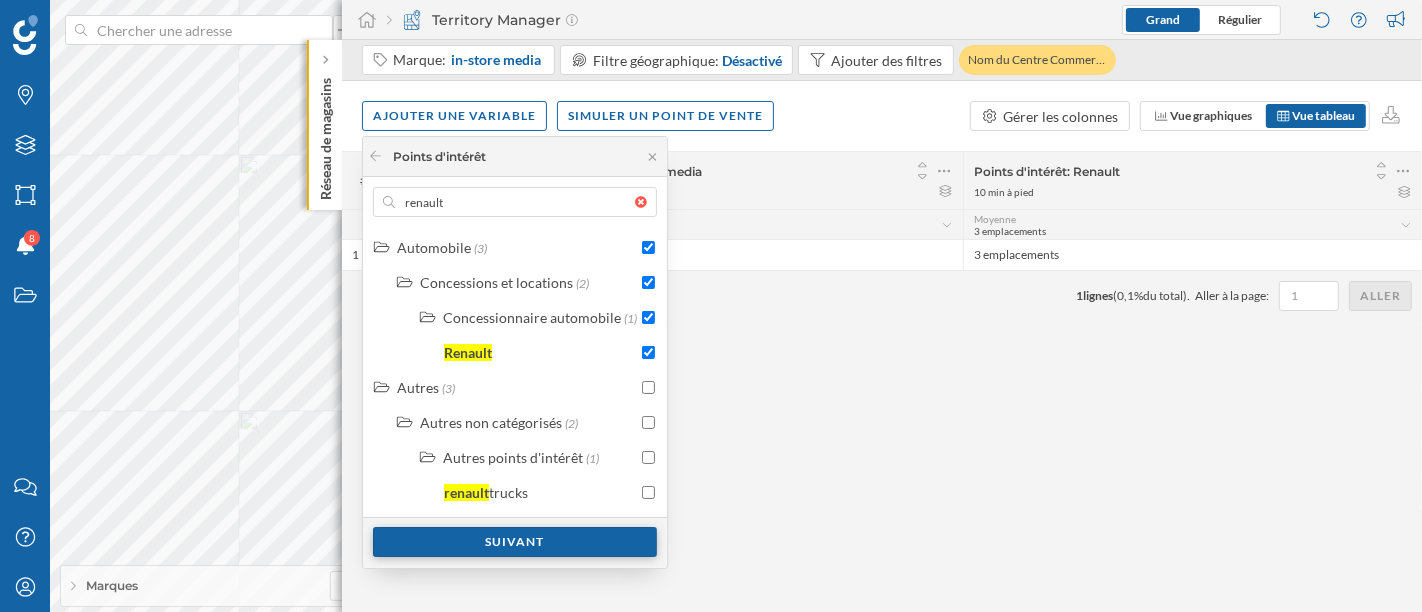 click on "Suivant" at bounding box center [515, 542] 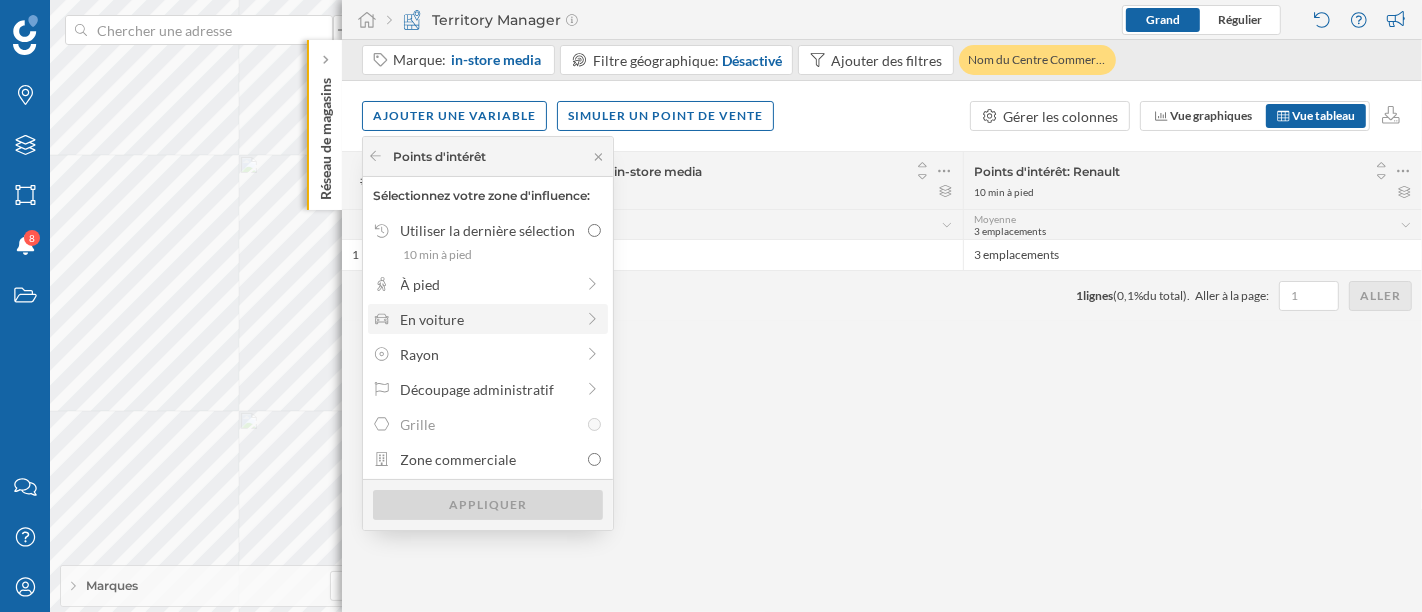 click on "En voiture" at bounding box center [487, 319] 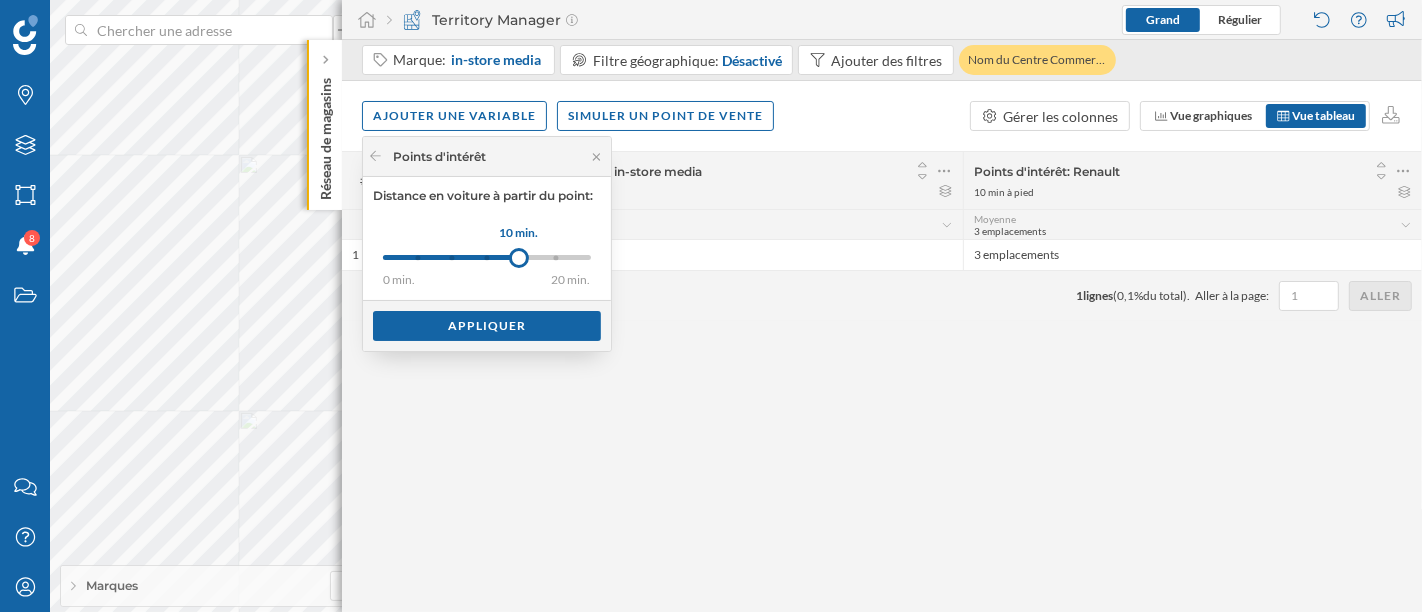 drag, startPoint x: 444, startPoint y: 253, endPoint x: 519, endPoint y: 261, distance: 75.42546 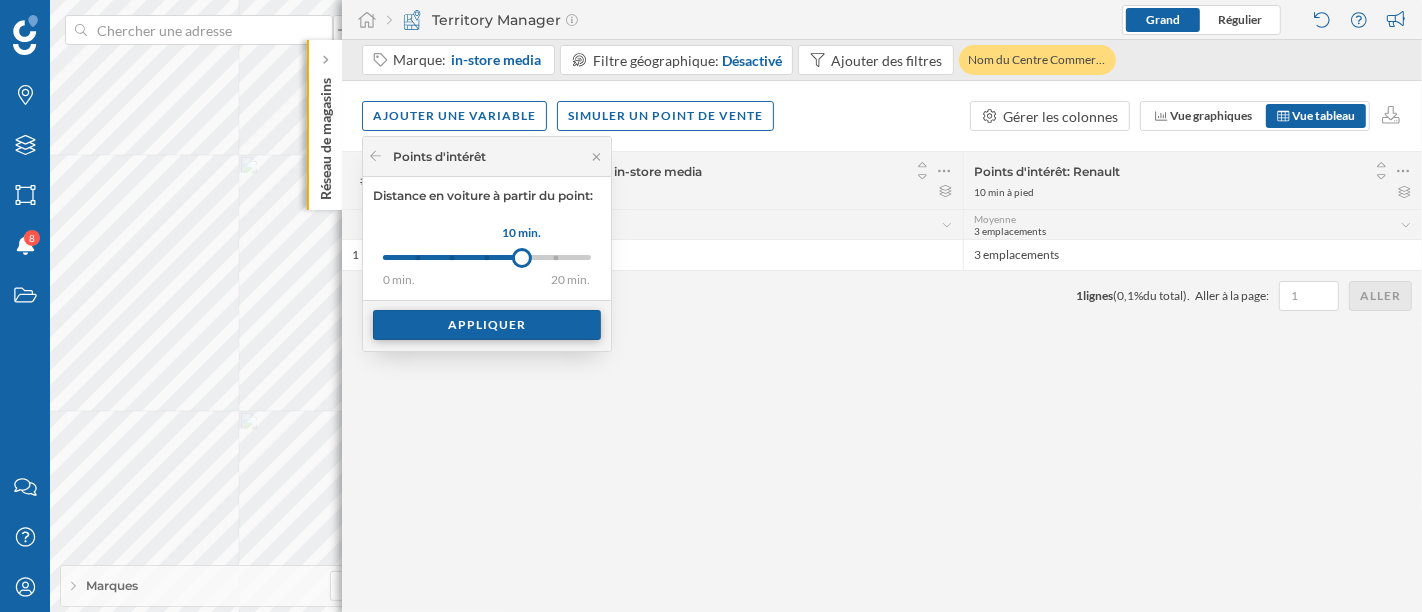 click on "Appliquer" at bounding box center (487, 325) 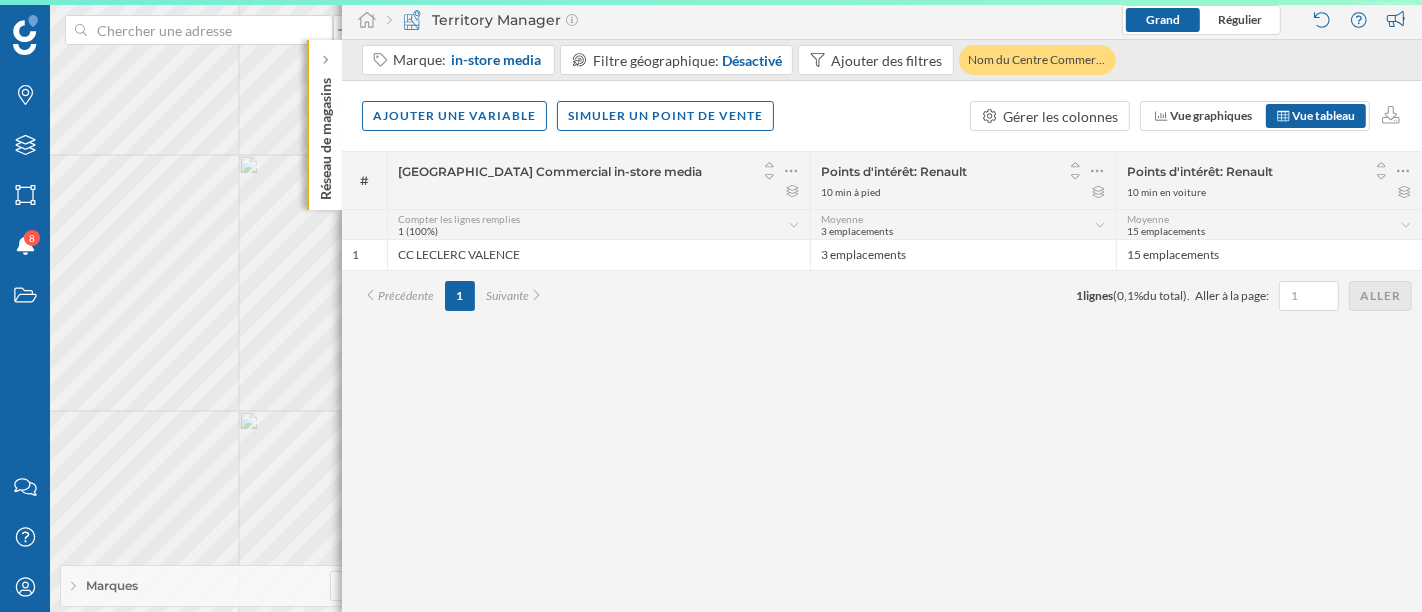 scroll, scrollTop: 0, scrollLeft: 0, axis: both 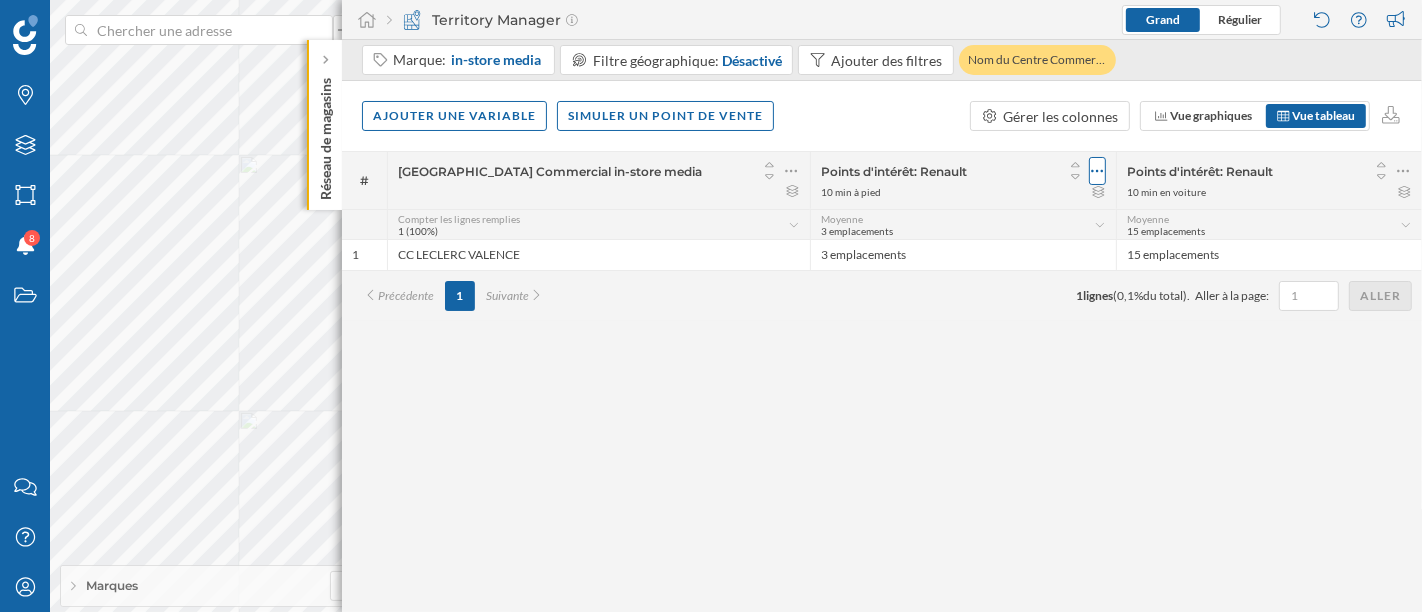click 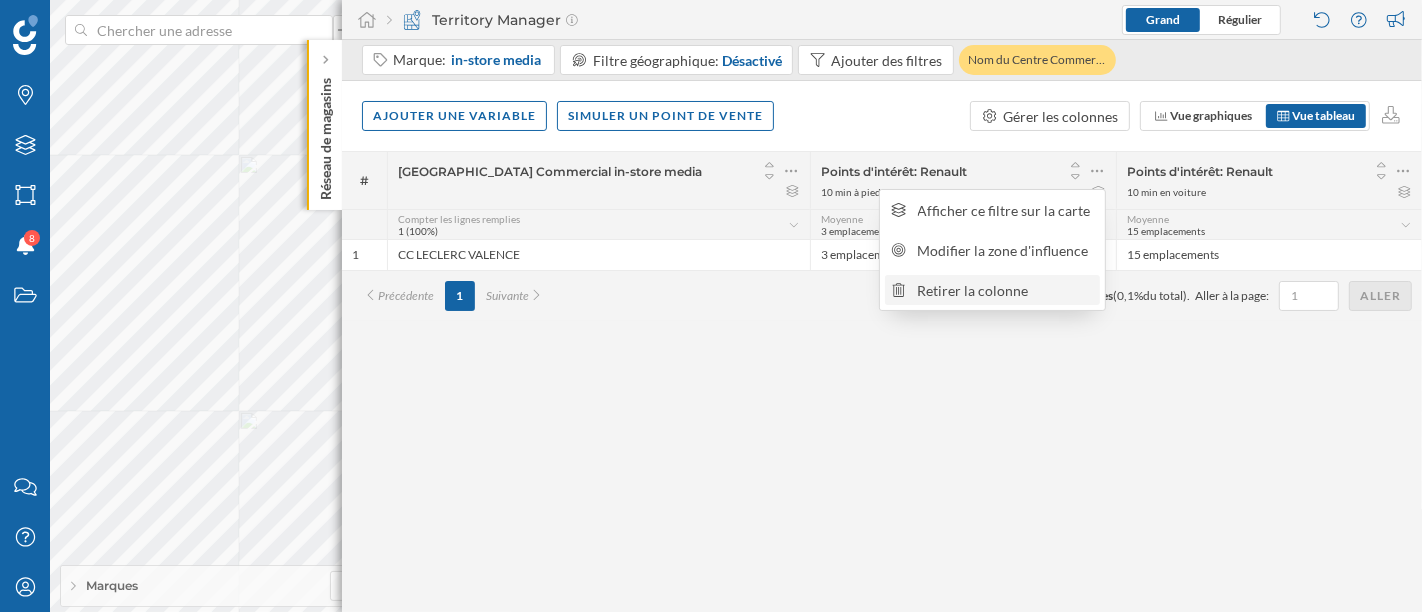 click on "Retirer la colonne" at bounding box center [1006, 290] 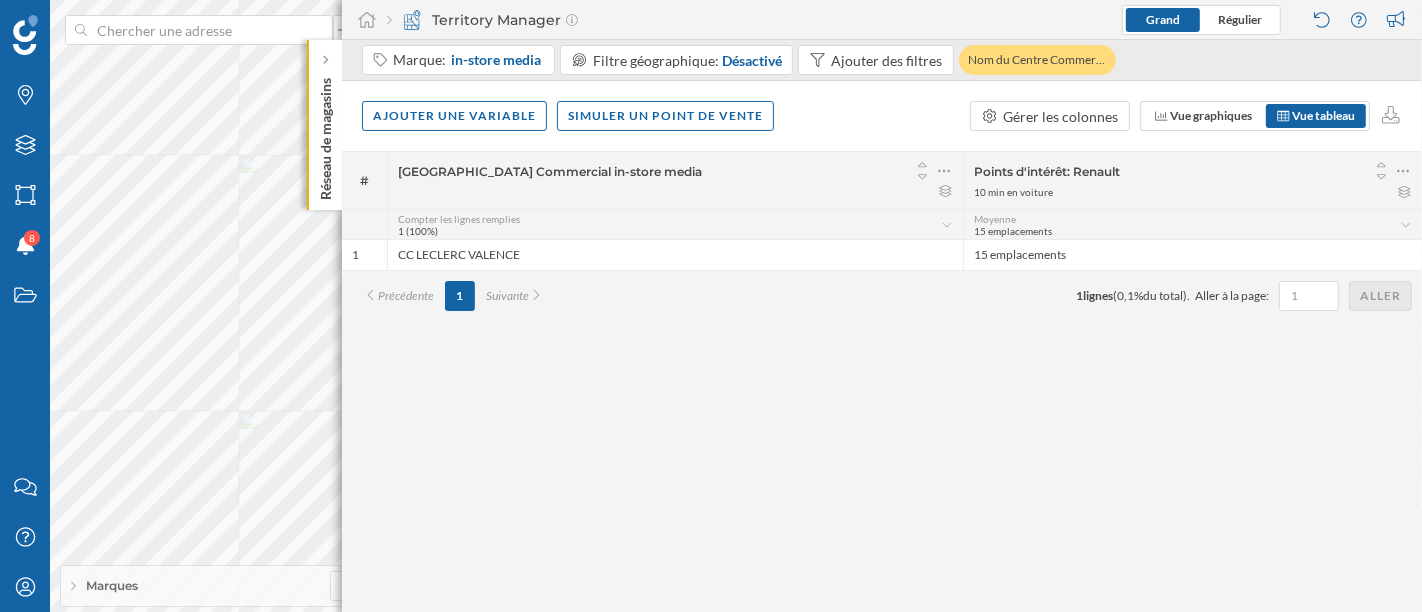 click on "Marques" at bounding box center (245, 586) 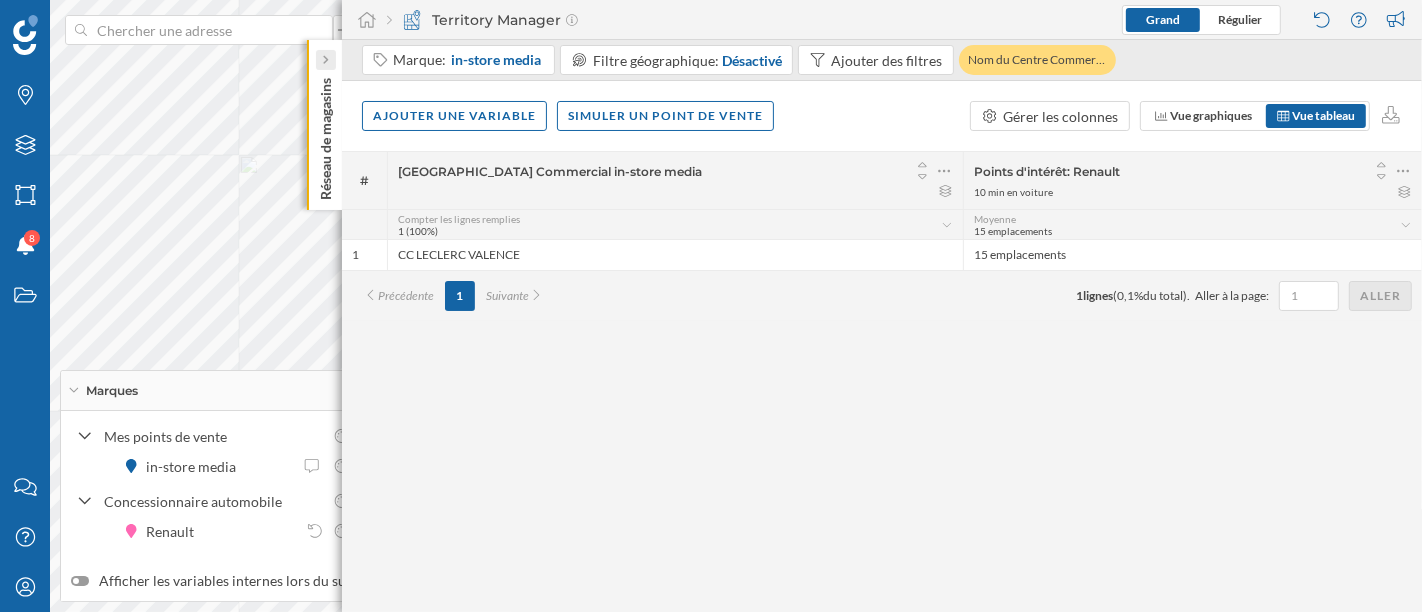 click 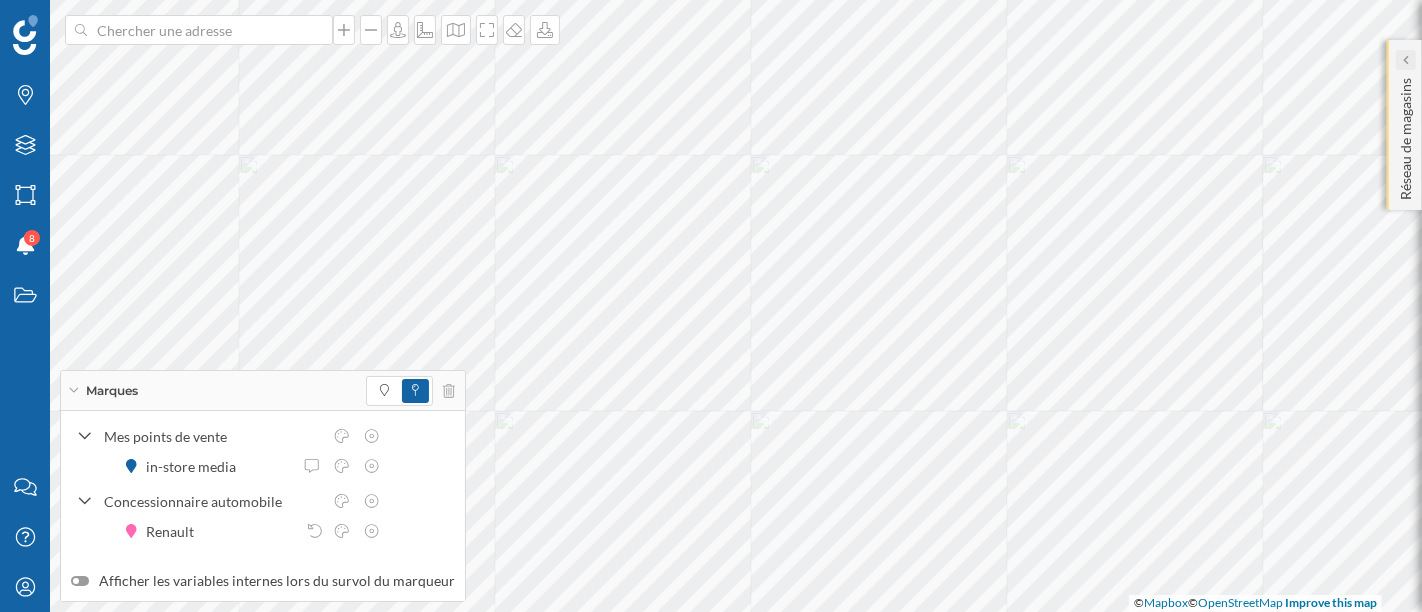 click 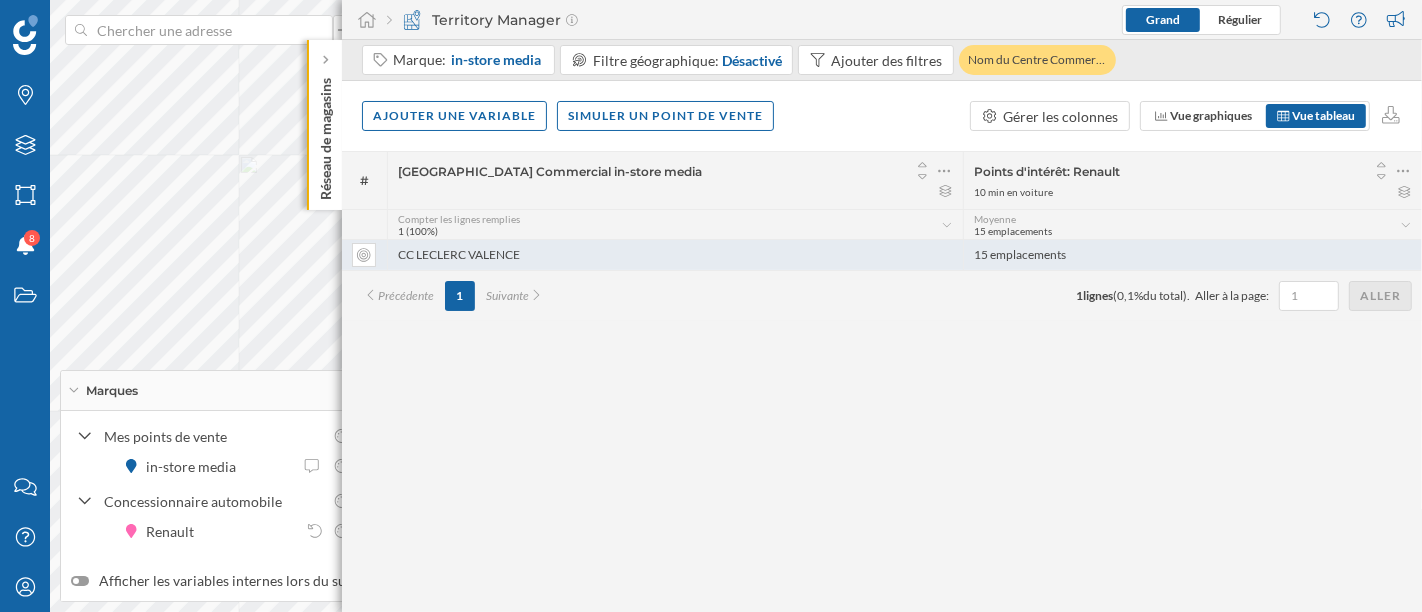 click on "CC LECLERC VALENCE" at bounding box center [675, 255] 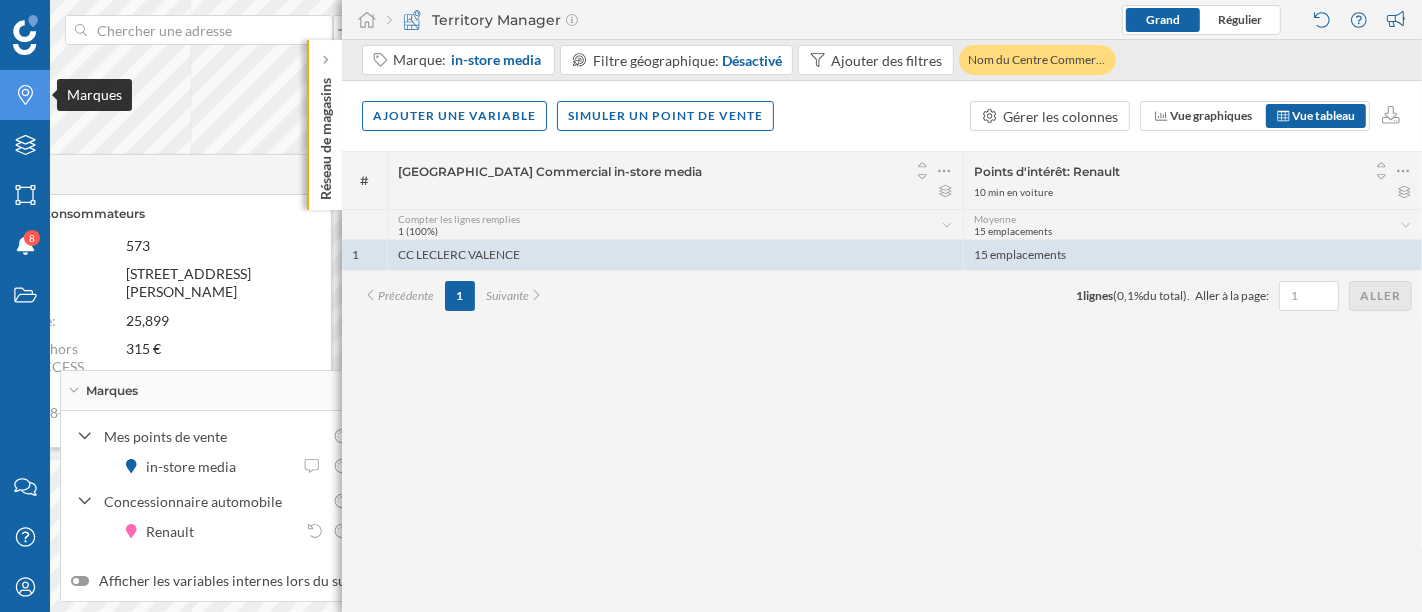 click on "Marques         Filtres         Zones         Notifications
8
Travail           Nous contacter       Centre d'aide       Mon profil
[PERSON_NAME]
Mes points de vente
in-store media
Concessionnaire automobile
Renault
Afficher les variables internes lors du survol du marqueur
Réseau de magasins
Territory Manager
[GEOGRAPHIC_DATA]
Marque:
in-store media
Filtre géographique:   Désactivé" at bounding box center (711, 306) 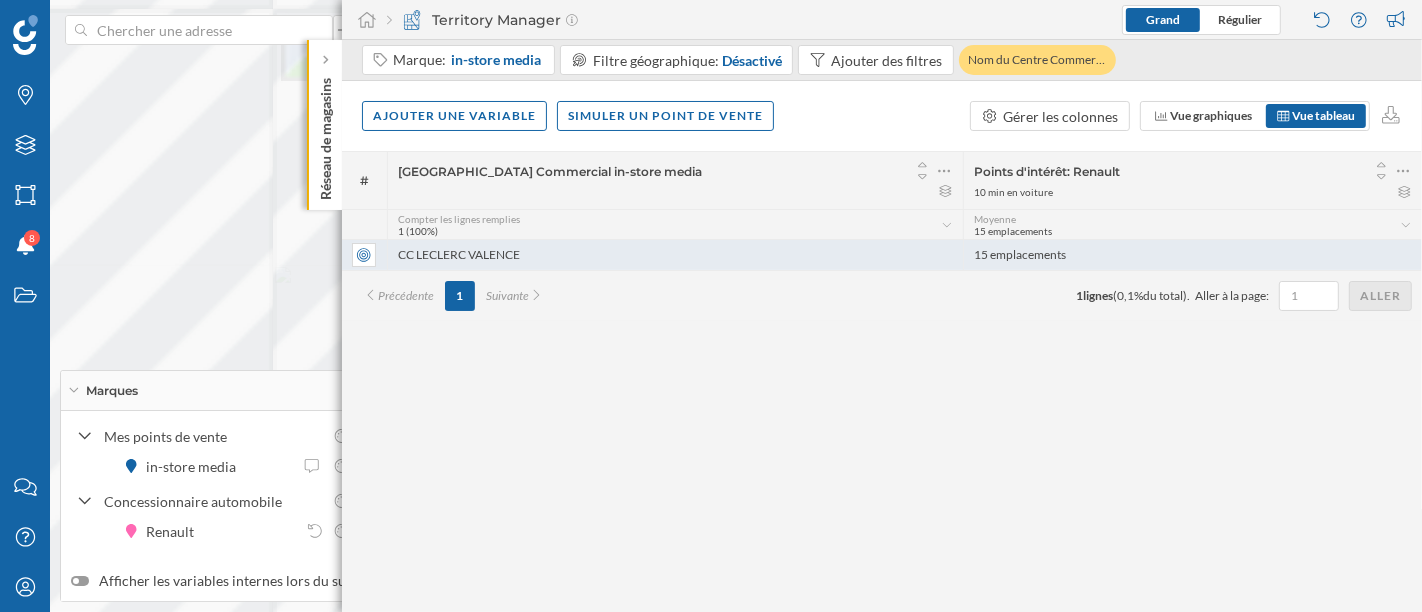 click at bounding box center (-236, -61) 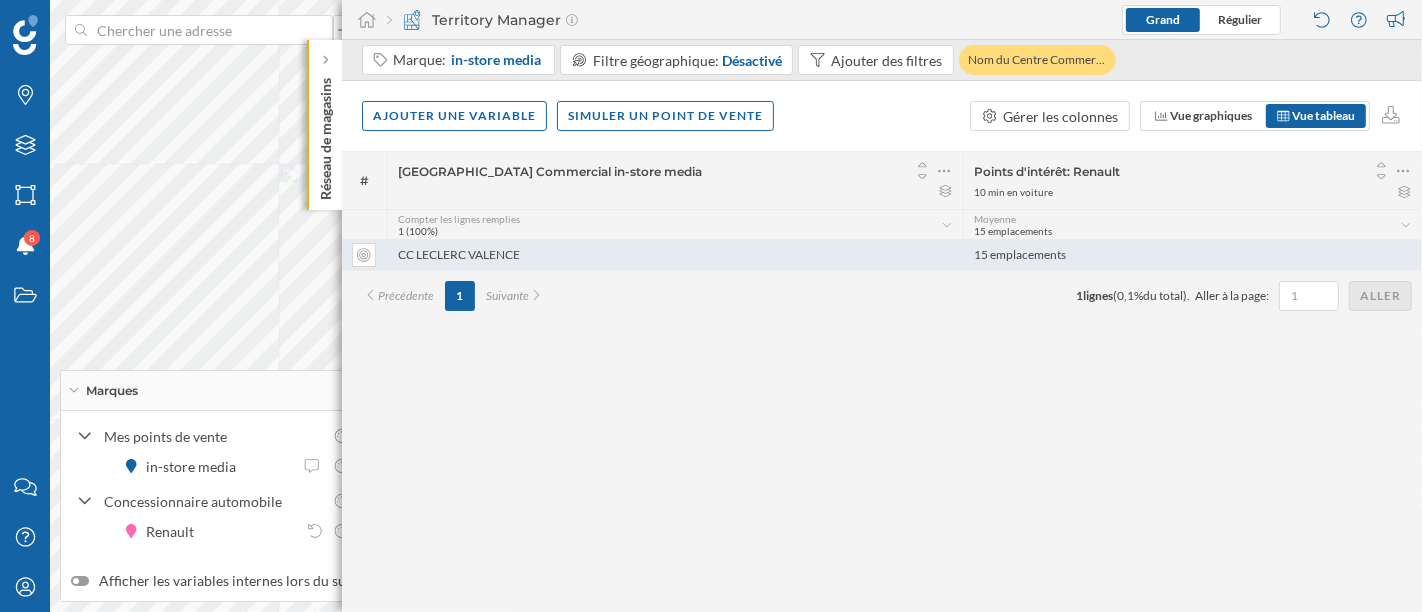 click on "CC LECLERC VALENCE" at bounding box center [675, 255] 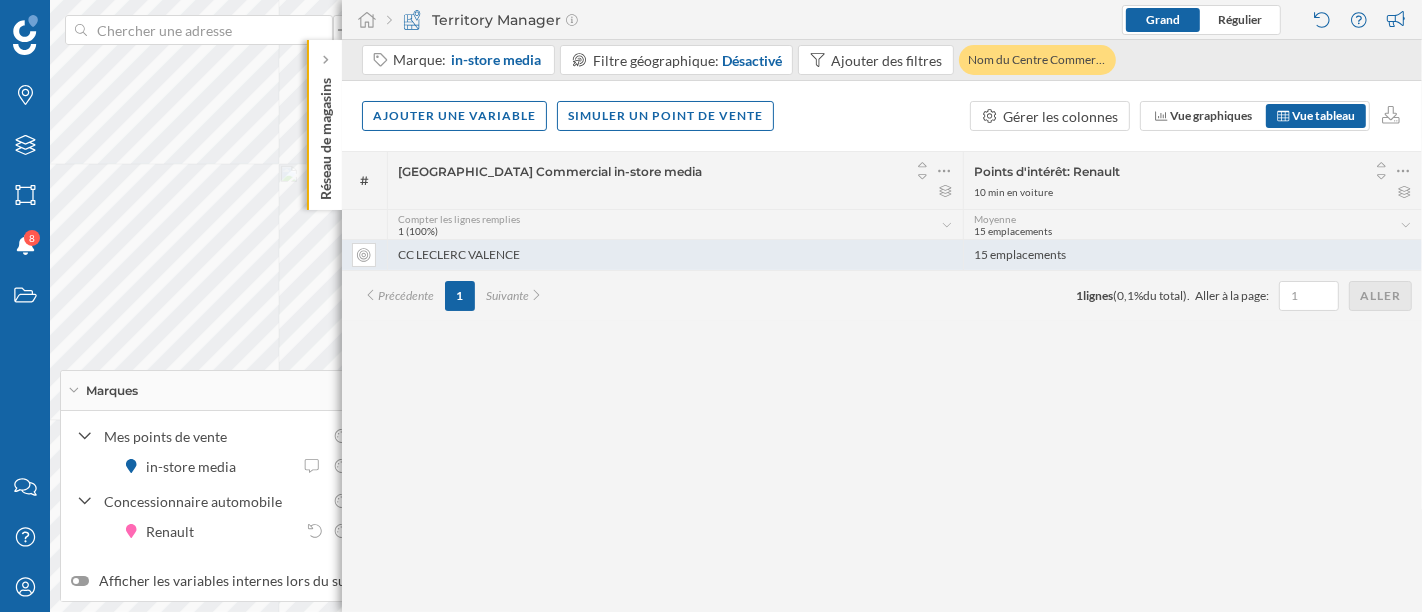 click on "CC LECLERC VALENCE" at bounding box center (675, 255) 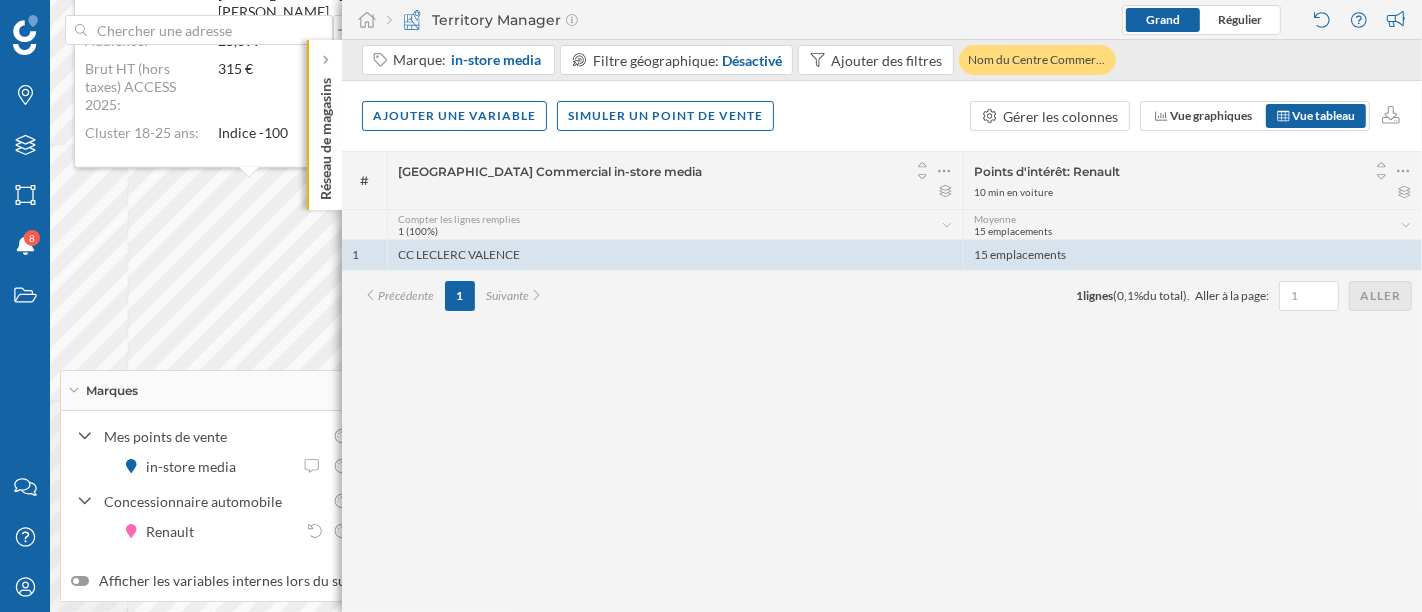 click on "Marques         Filtres         Zones         Notifications
8
Travail           Nous contacter       Centre d'aide       Mon profil
[PERSON_NAME]
Mes points de vente
in-store media
Concessionnaire automobile
Renault
Afficher les variables internes lors du survol du marqueur
Réseau de magasins
Territory Manager
[GEOGRAPHIC_DATA]
Marque:
in-store media
Filtre géographique:   Désactivé" at bounding box center (711, 306) 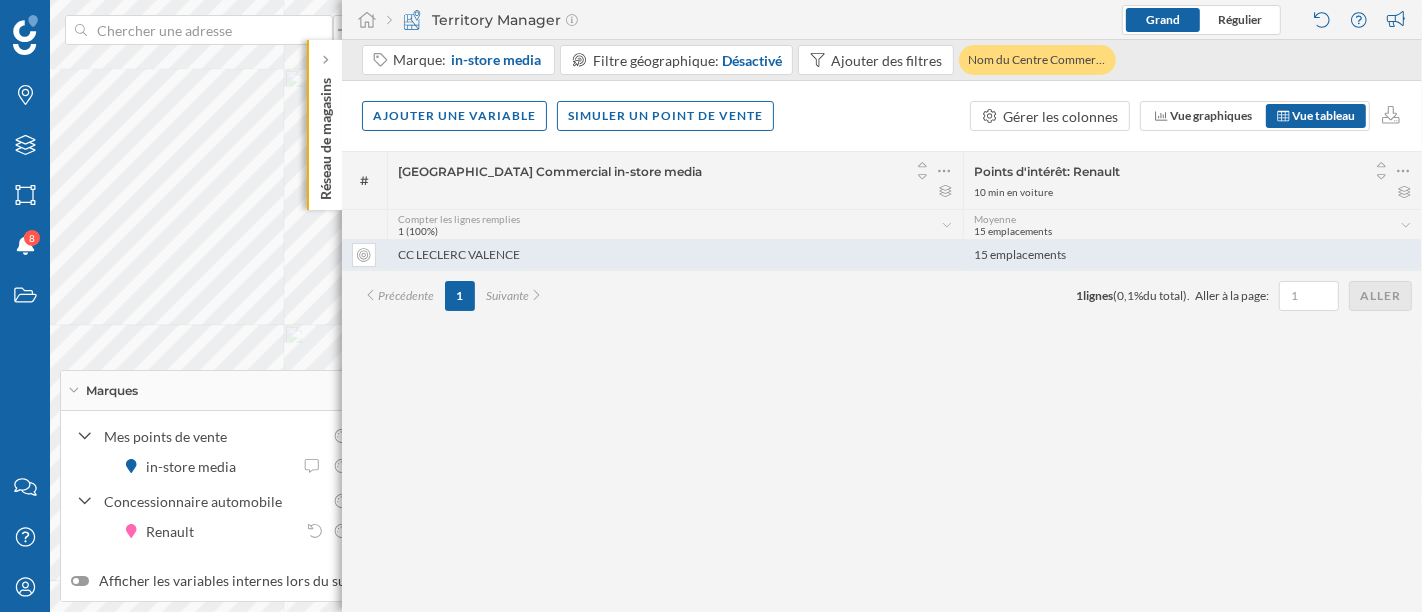 click on "CC LECLERC VALENCE" at bounding box center [675, 255] 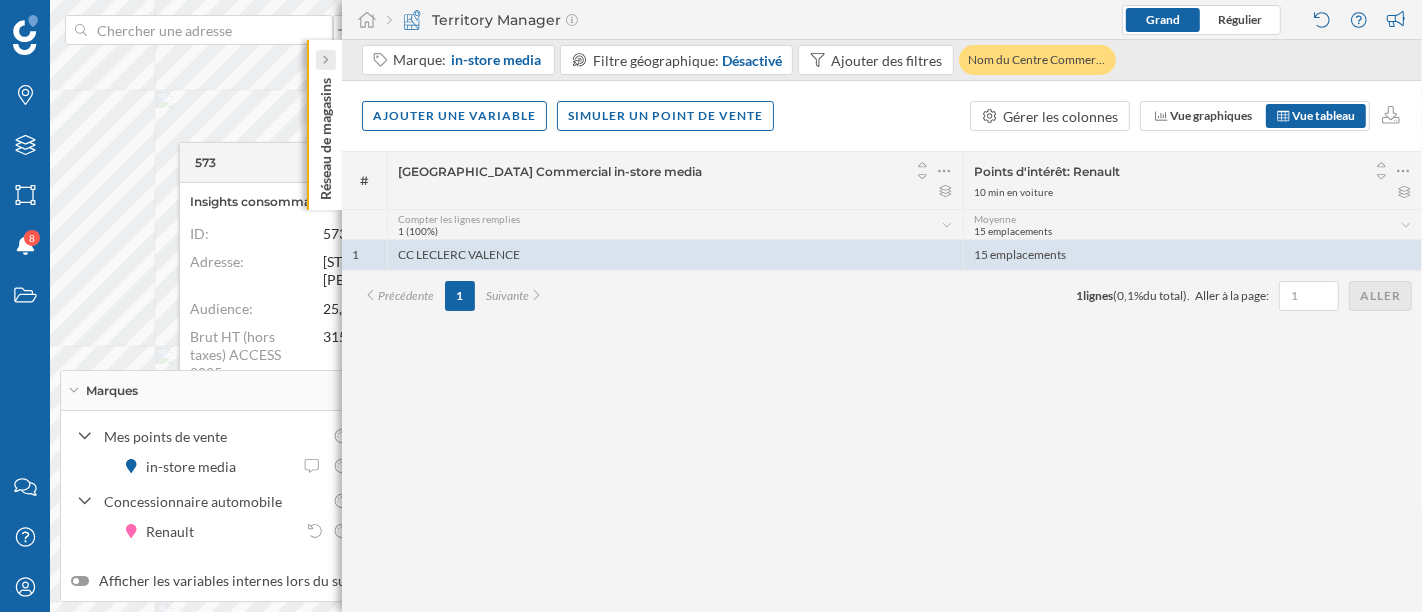 click 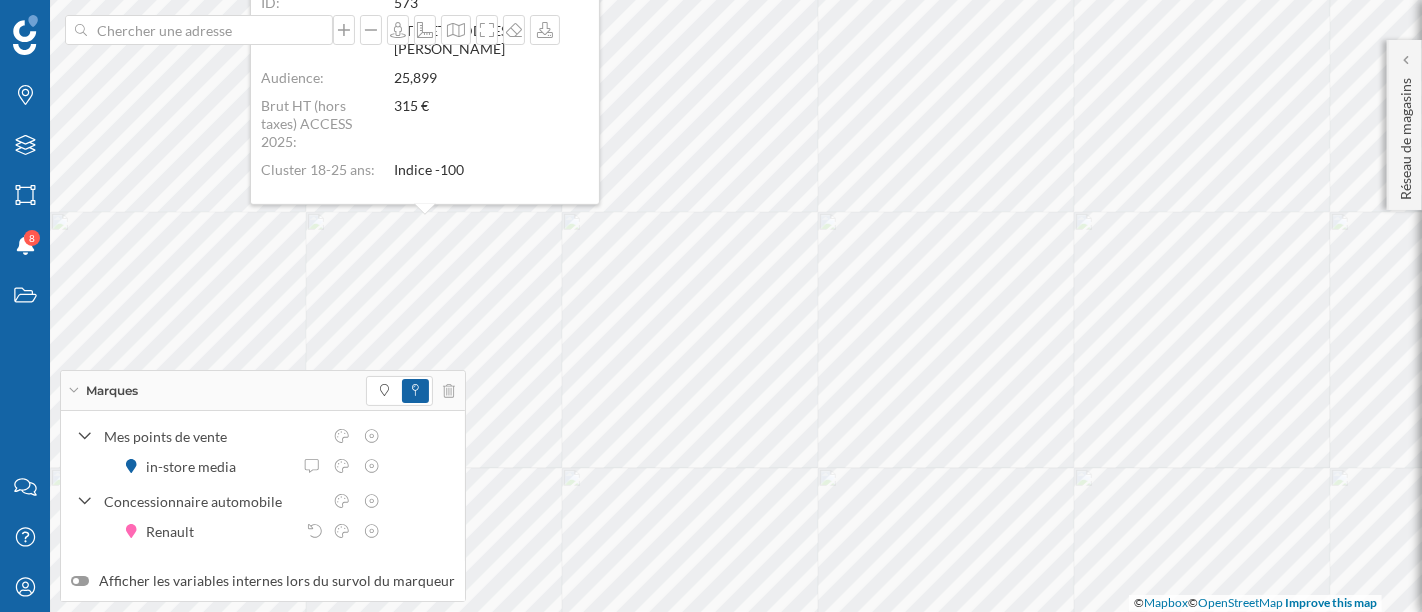 click on "Marques" at bounding box center (112, 391) 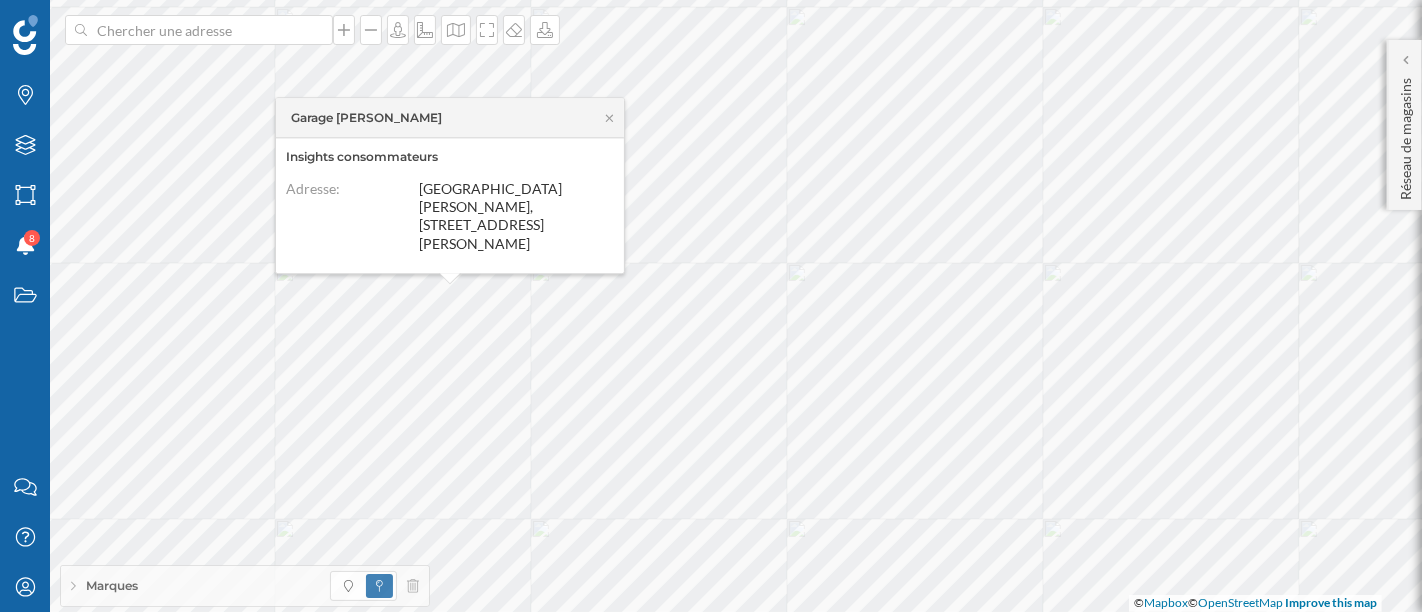 drag, startPoint x: 447, startPoint y: 132, endPoint x: 277, endPoint y: 130, distance: 170.01176 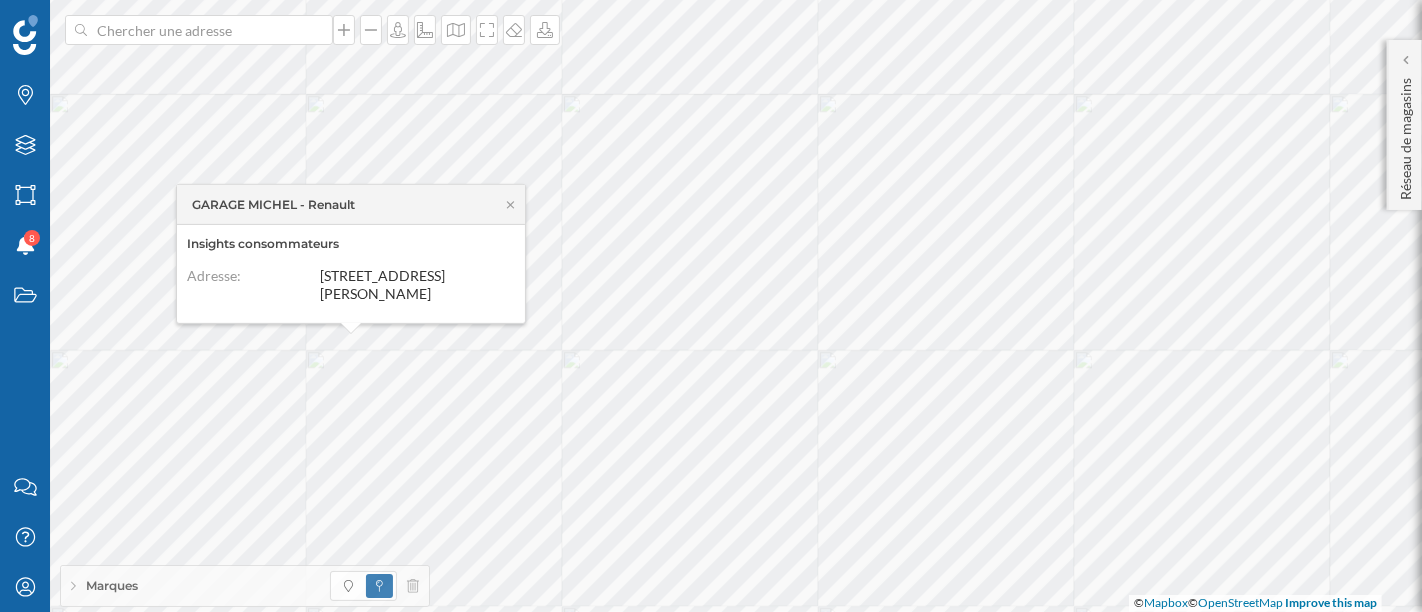 click on "GARAGE MICHEL - Renault
Insights consommateurs
Adresse:   [STREET_ADDRESS][PERSON_NAME]" at bounding box center [-236, -209] 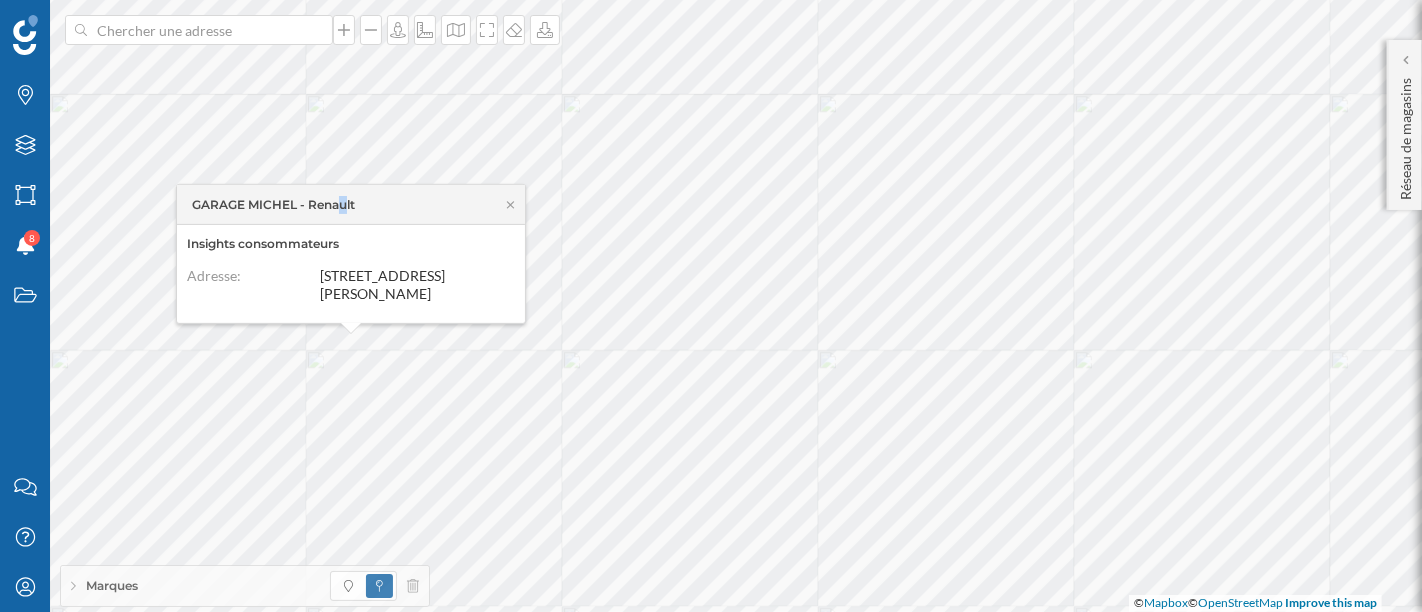 click on "GARAGE MICHEL - Renault" at bounding box center [273, 204] 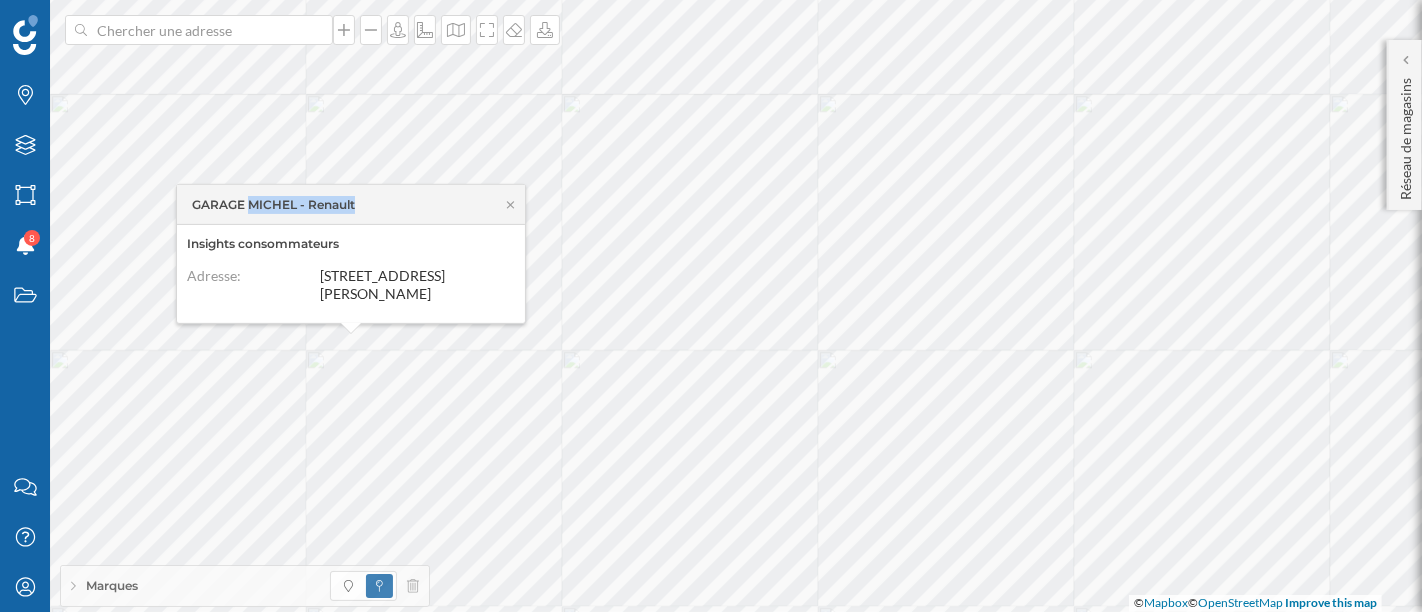 click on "GARAGE MICHEL - Renault" at bounding box center (273, 204) 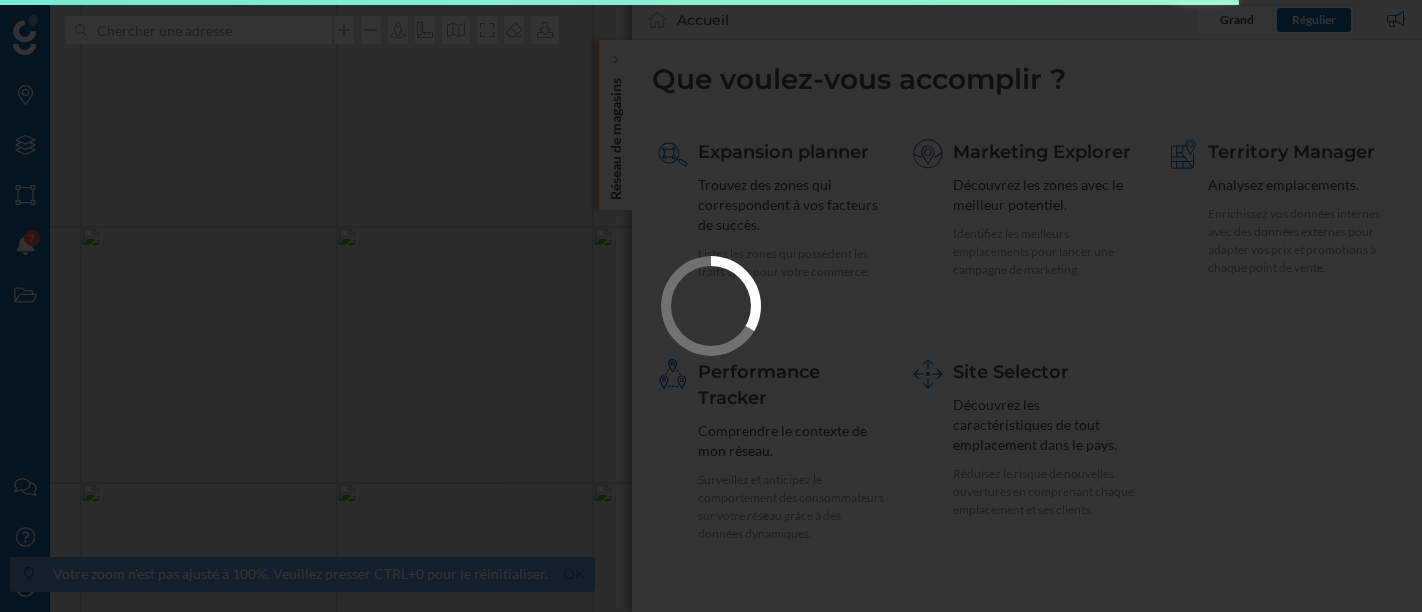 scroll, scrollTop: 0, scrollLeft: 0, axis: both 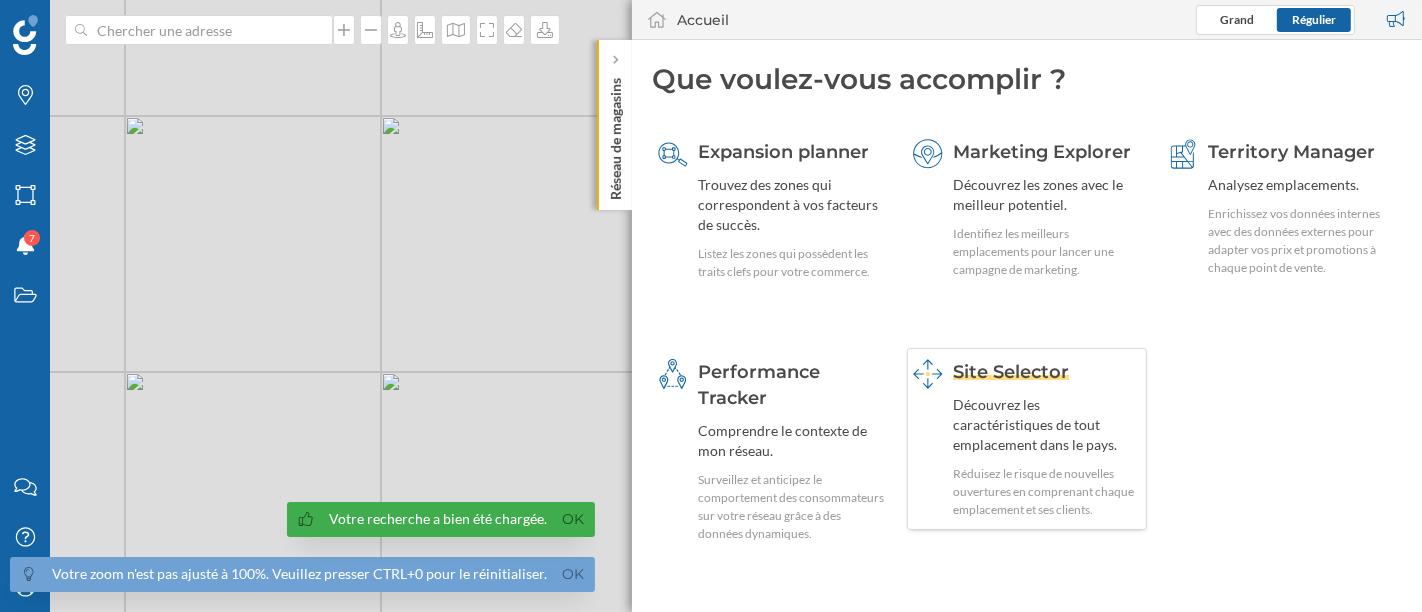 click on "Découvrez les caractéristiques de tout emplacement dans le pays." at bounding box center (1047, 425) 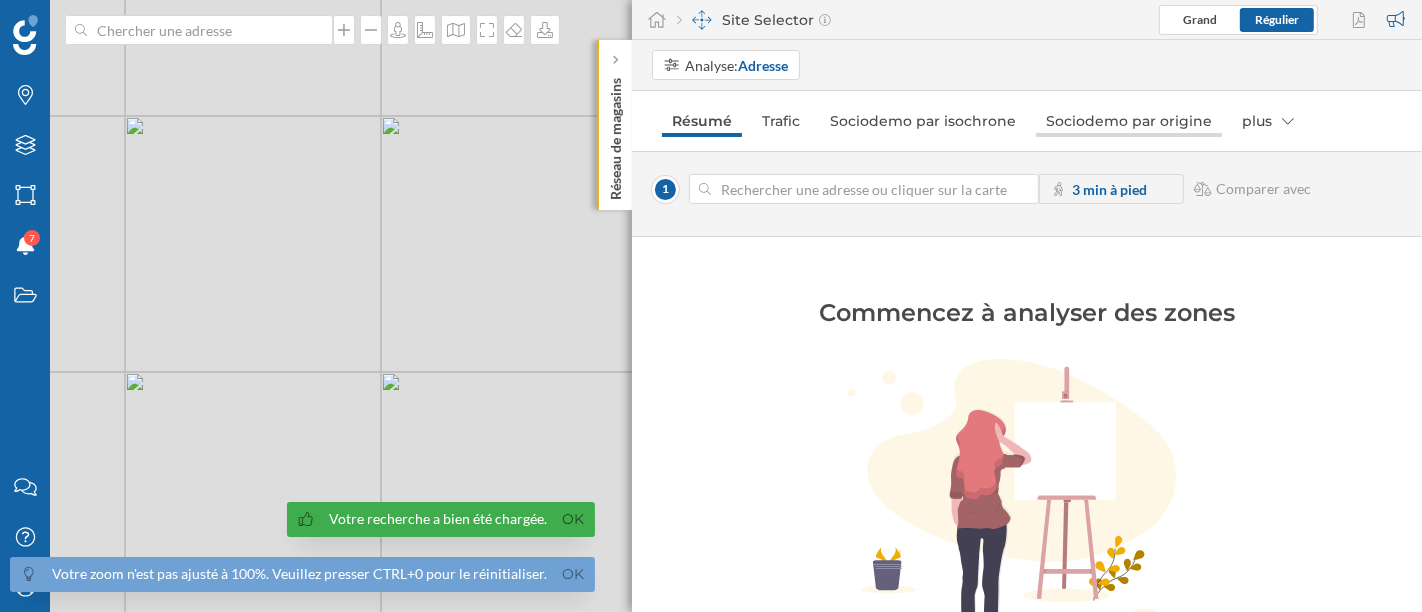 click on "Sociodemo par origine" at bounding box center (1129, 121) 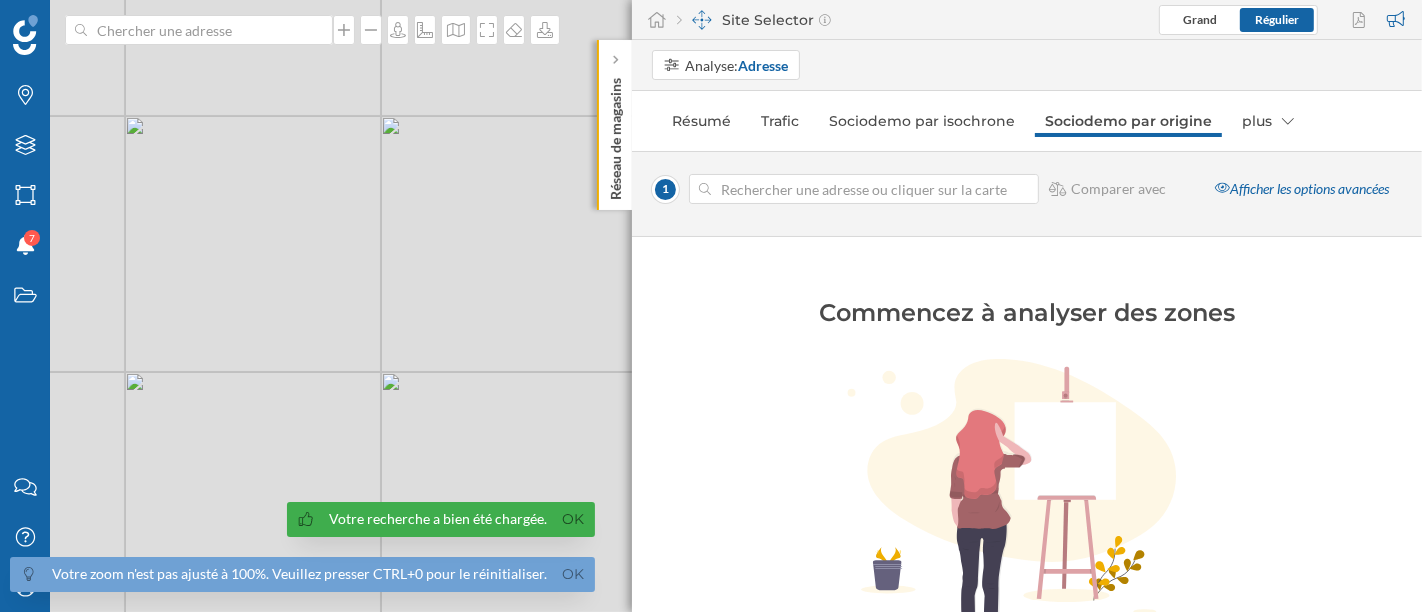 click on "©  Mapbox  ©  OpenStreetMap   Improve this map" at bounding box center [711, 306] 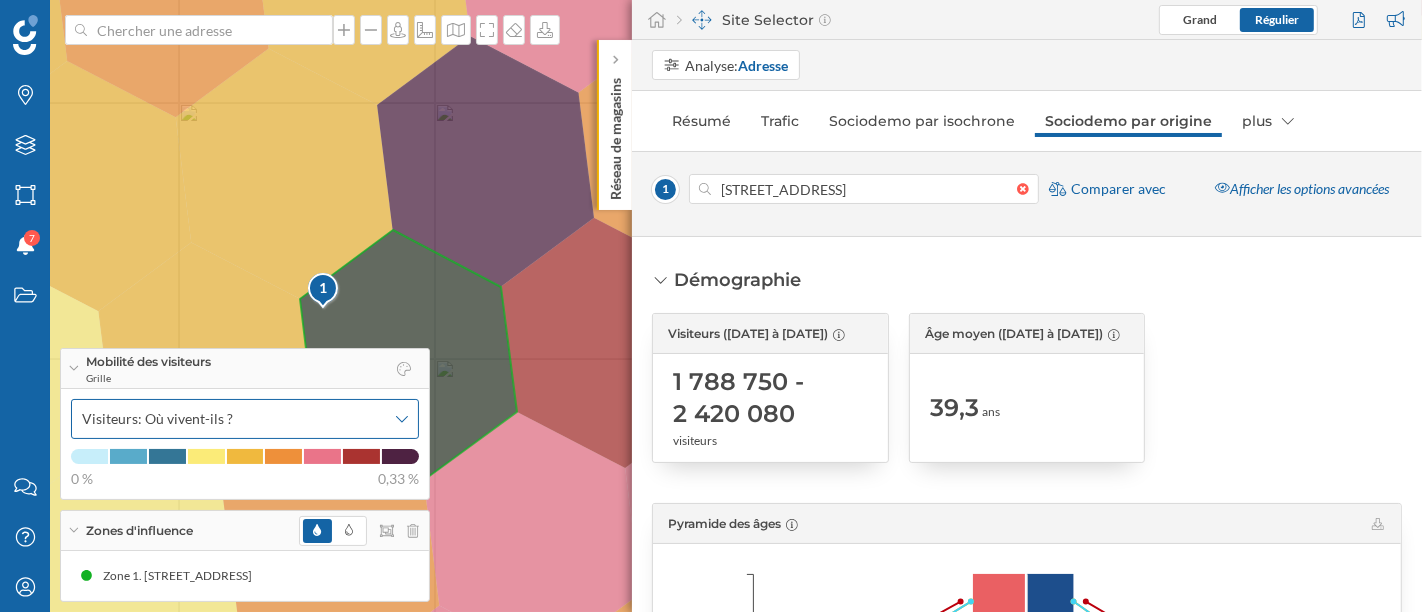 click on "Visiteurs: Où vivent-ils ?" at bounding box center [234, 419] 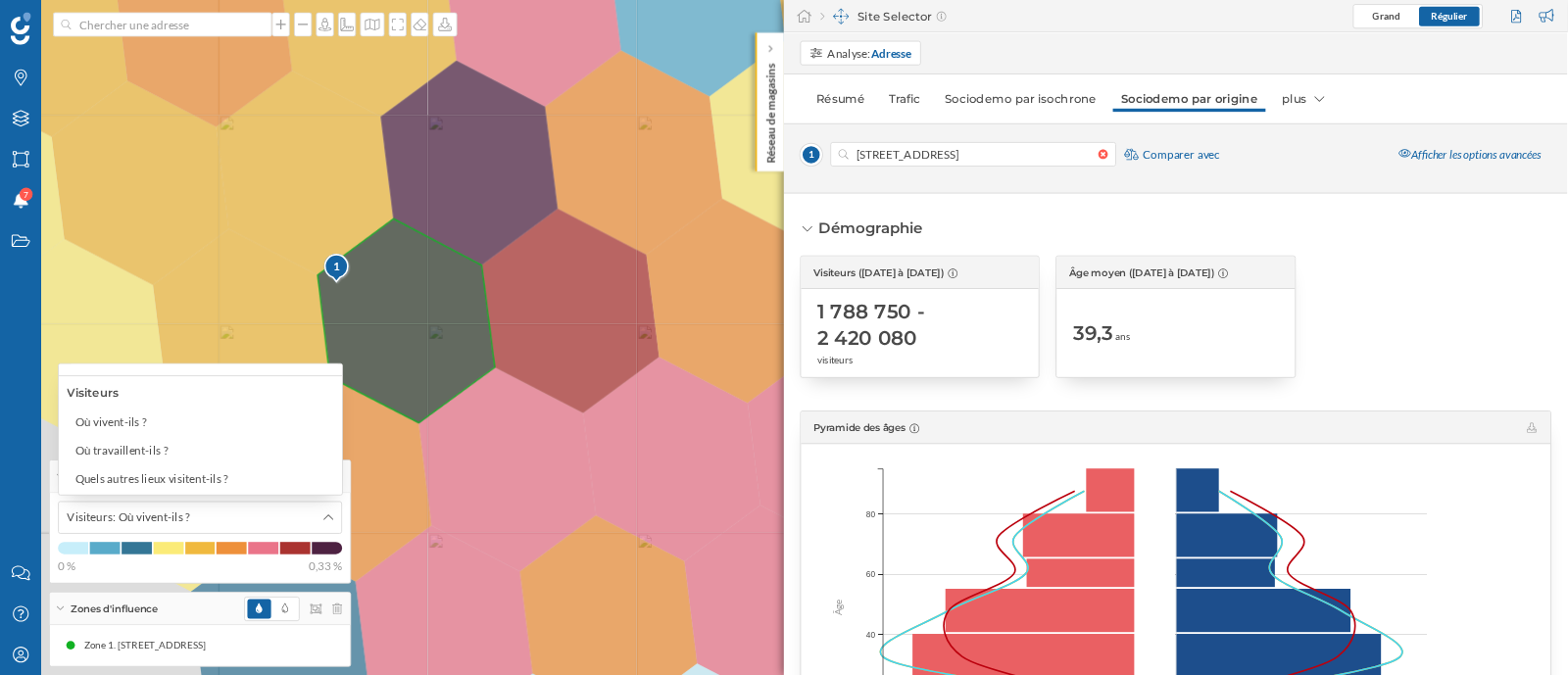 scroll, scrollTop: 212, scrollLeft: 0, axis: vertical 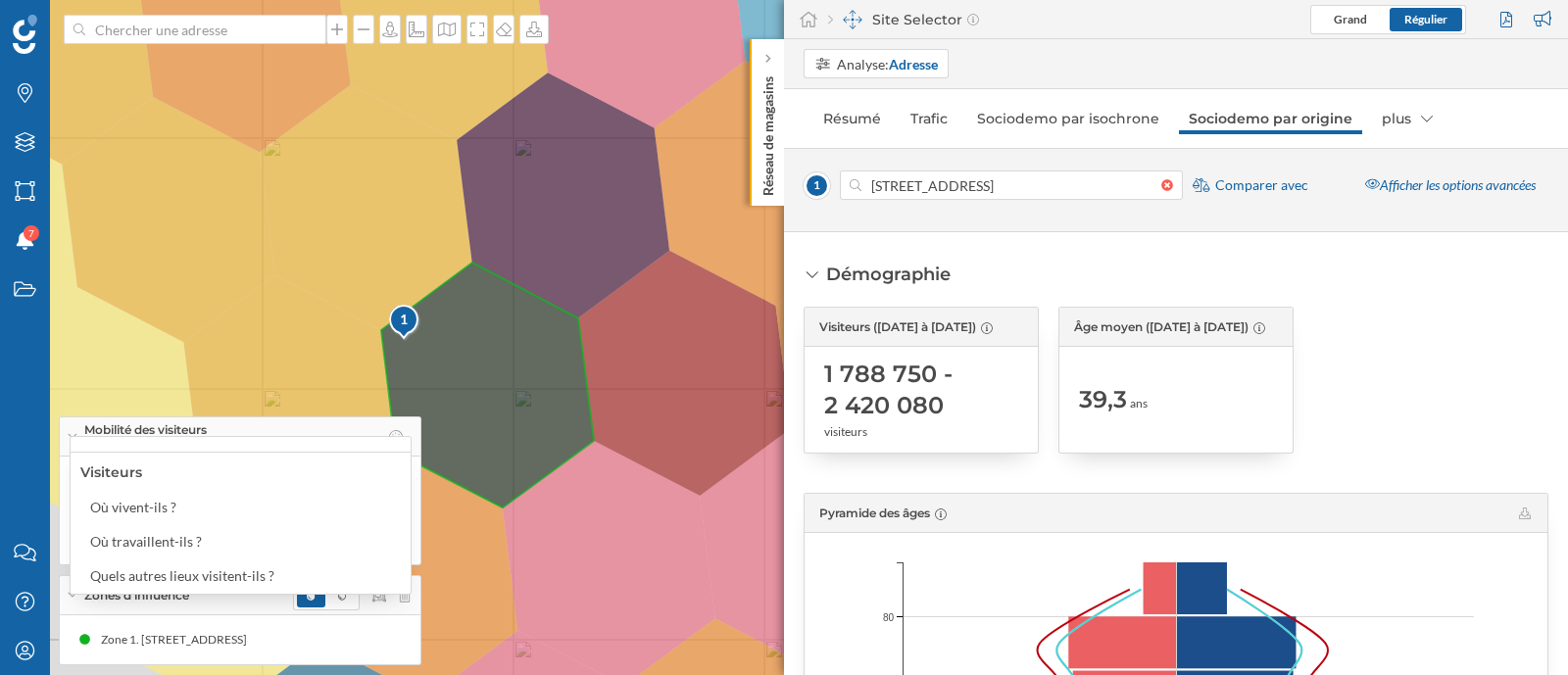 click on "1 ©  Mapbox  ©  OpenStreetMap   Improve this map" at bounding box center (784, 337) 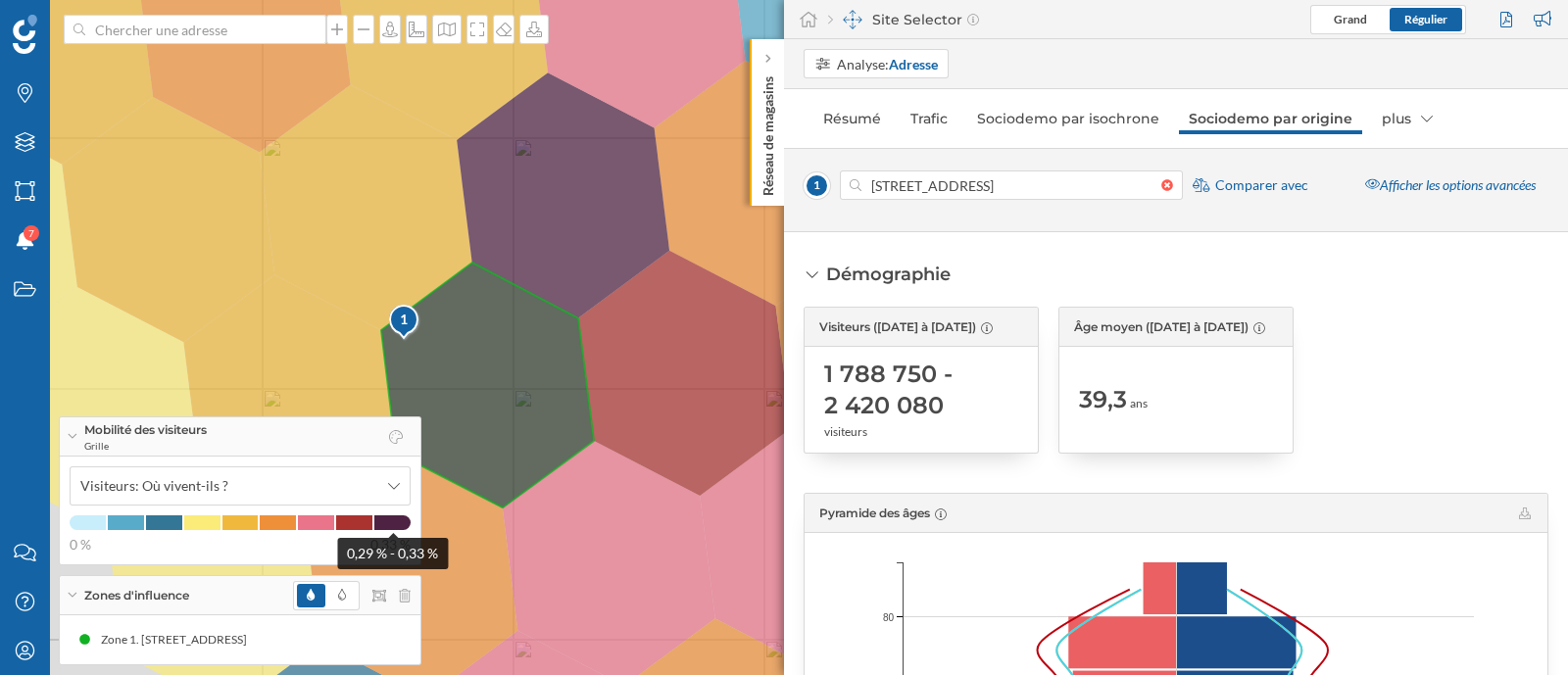 click at bounding box center [392, 522] 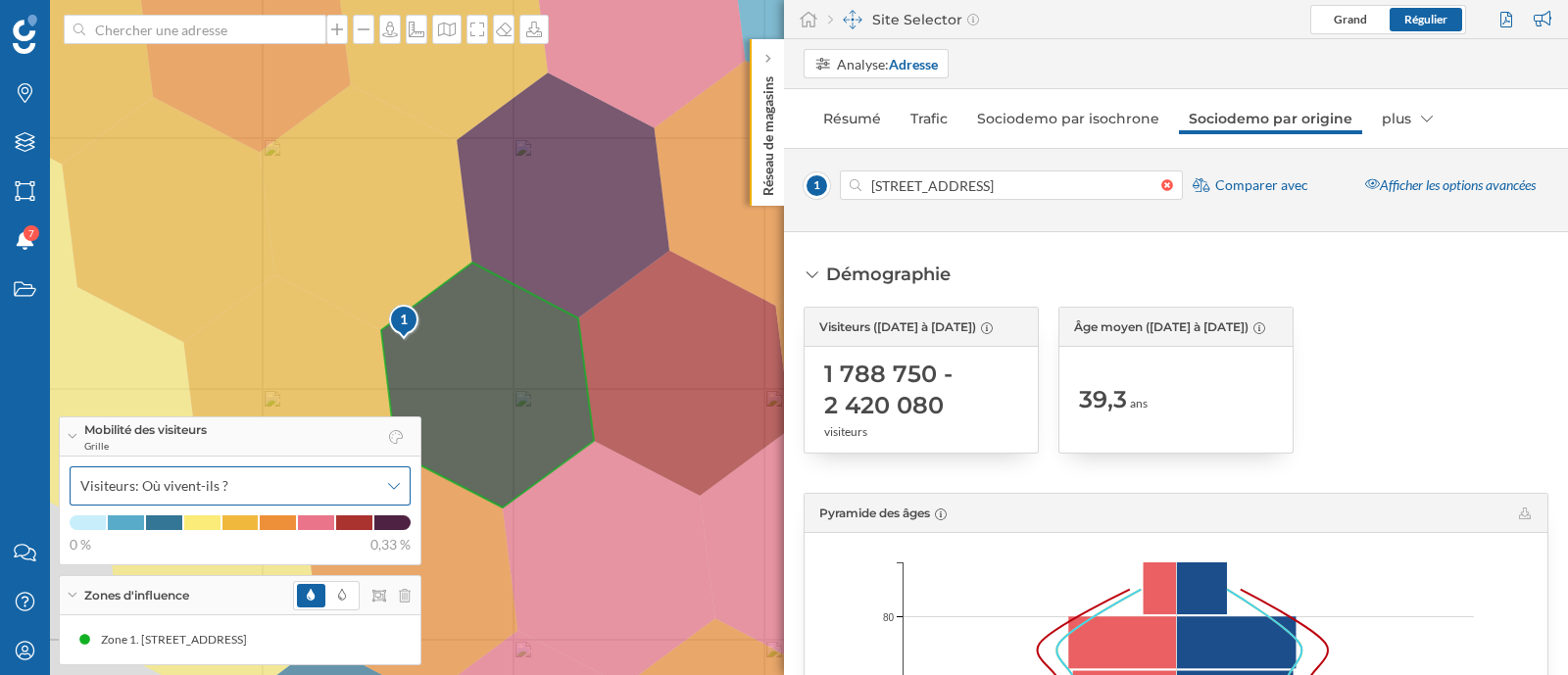 click on "Visiteurs: Où vivent-ils ?" at bounding box center [240, 486] 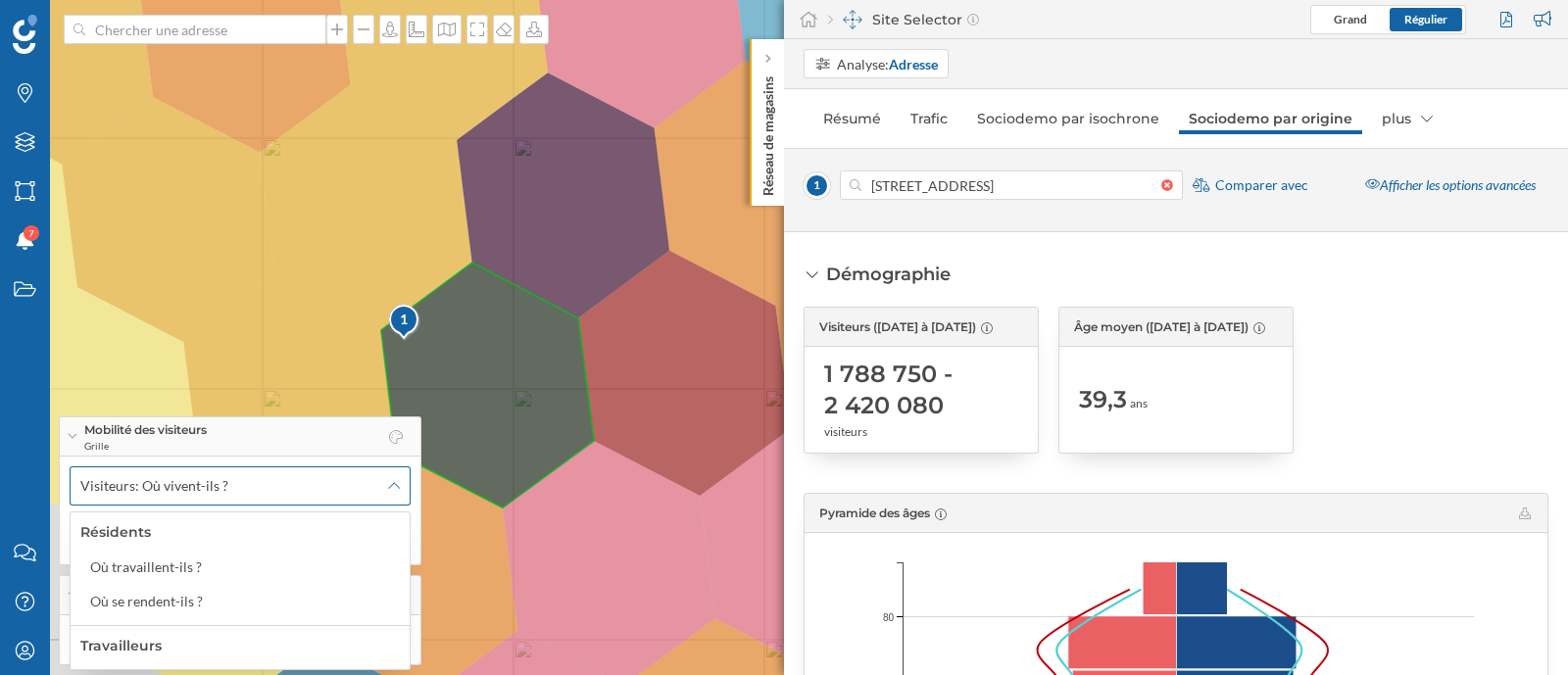 click on "Visiteurs: Où vivent-ils ?" at bounding box center [240, 486] 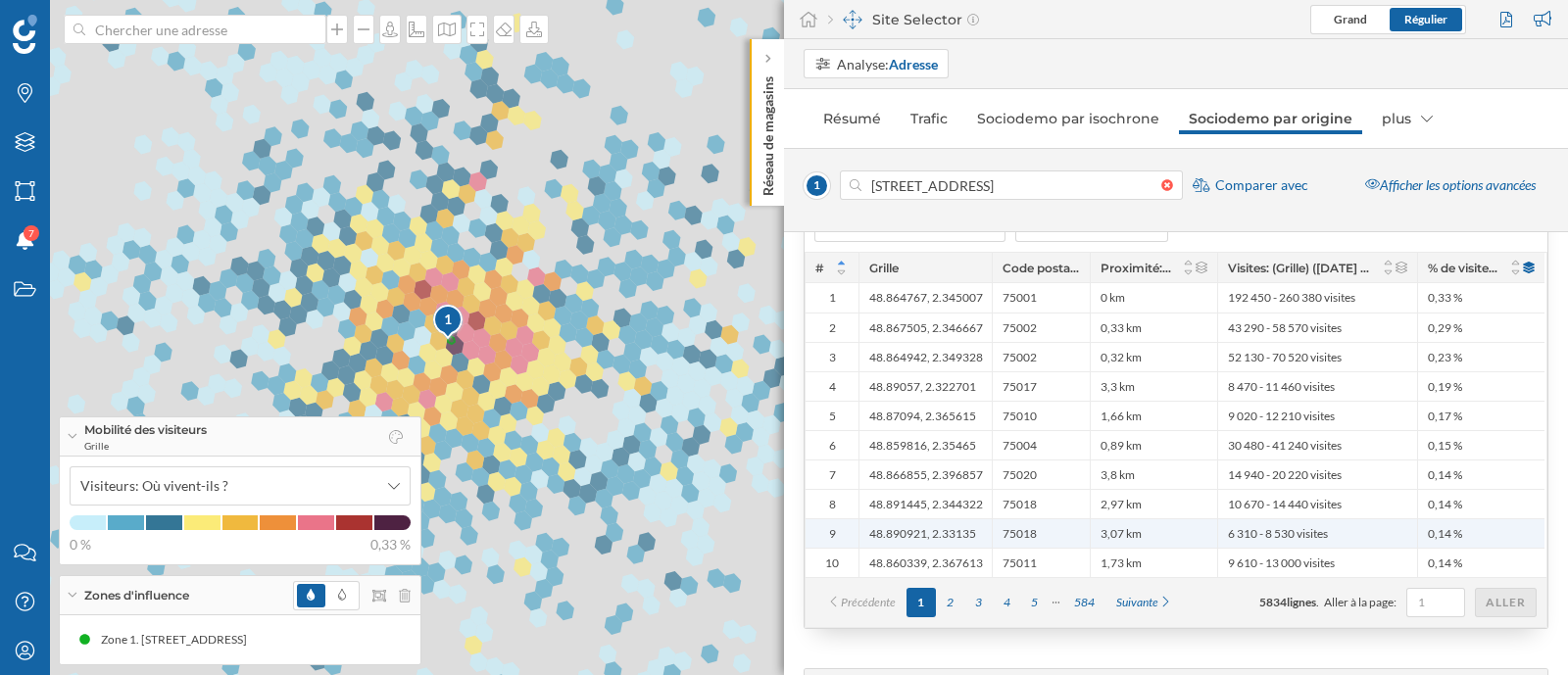 scroll, scrollTop: 3136, scrollLeft: 0, axis: vertical 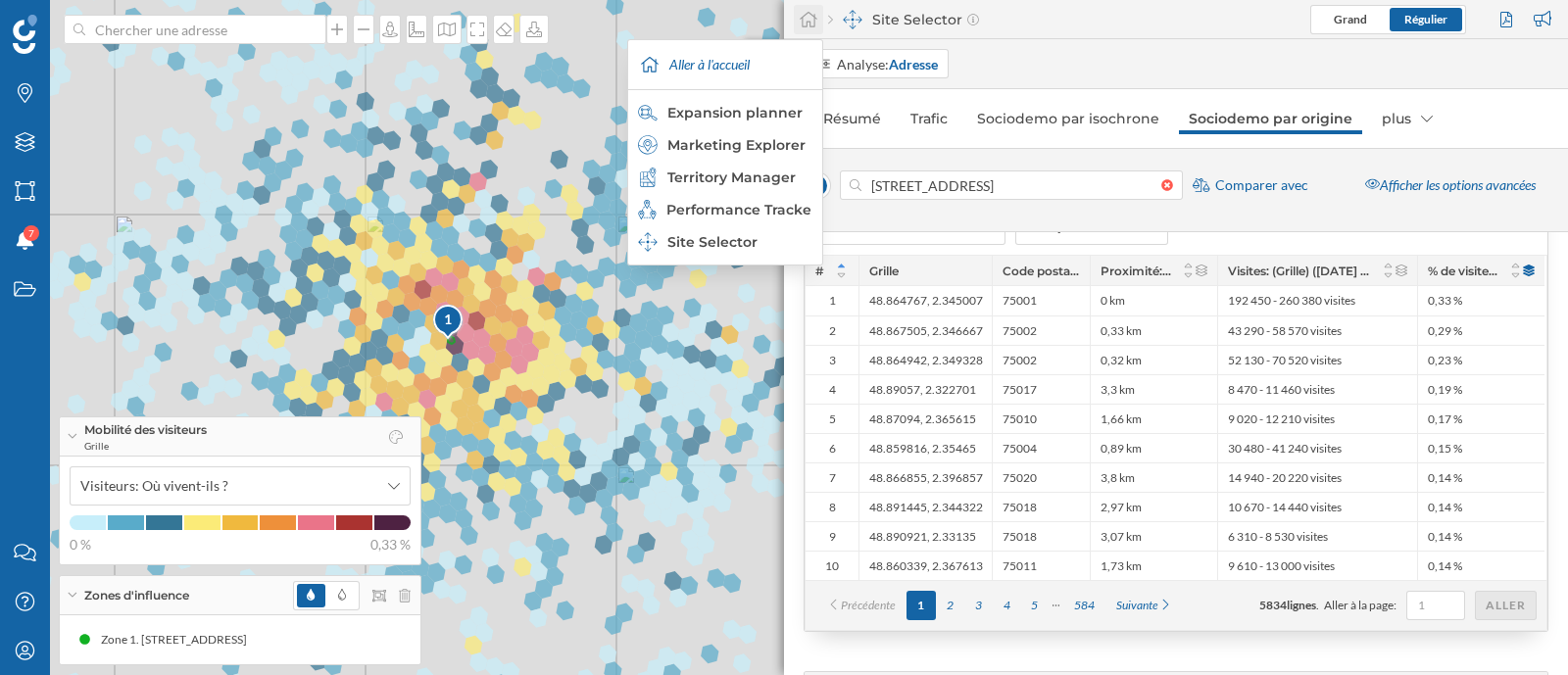 click at bounding box center [808, 20] 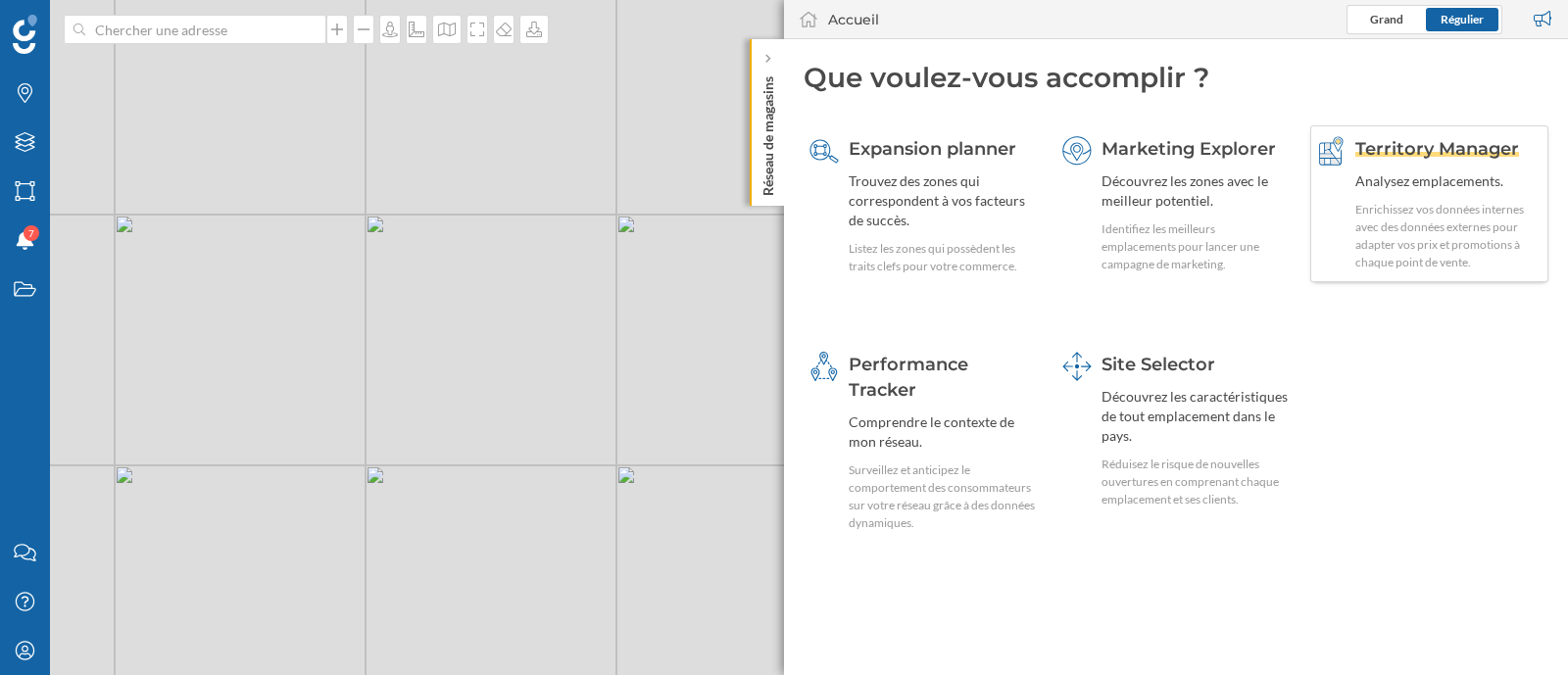 click on "Enrichissez vos données internes avec des données externes pour adapter vos prix et promotions à chaque point de vente." at bounding box center [1448, 236] 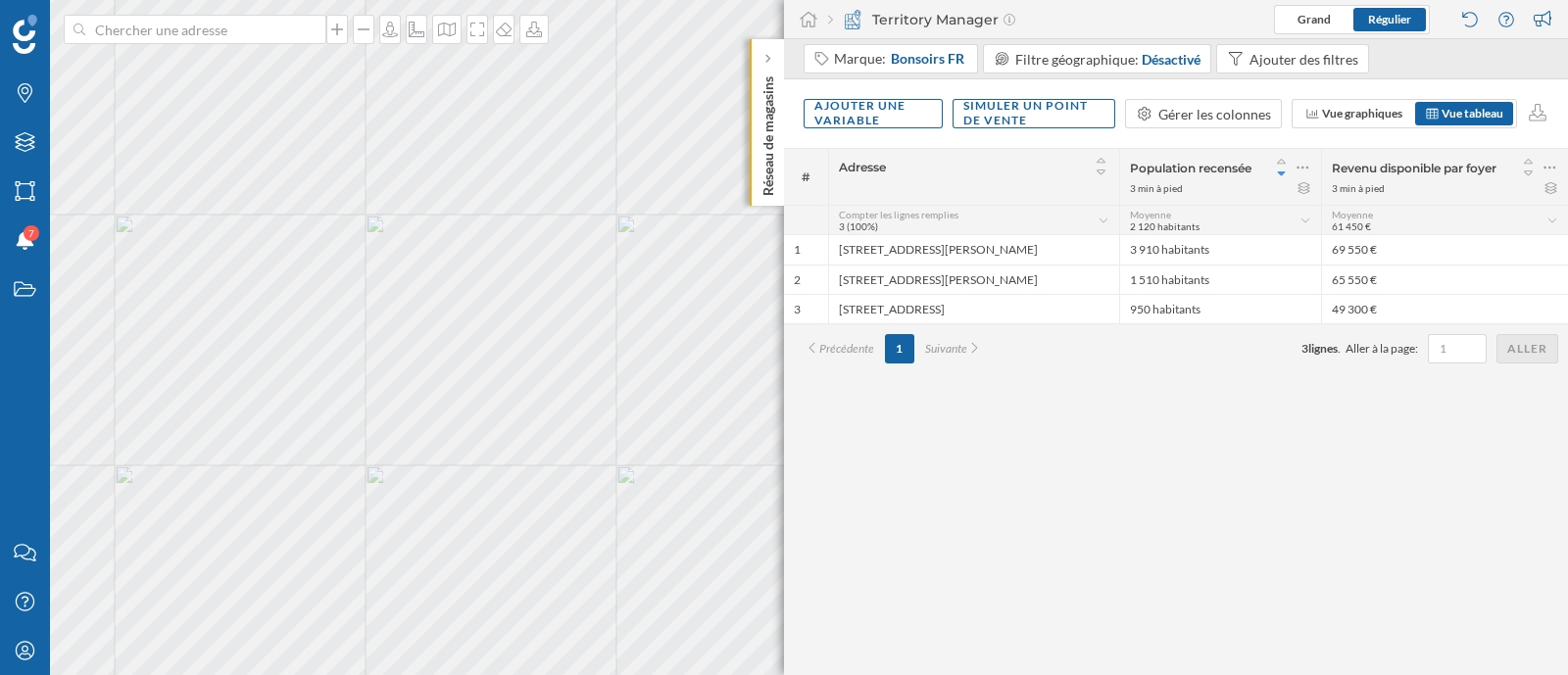 click on "Revenu disponible par foyer" at bounding box center (1414, 168) 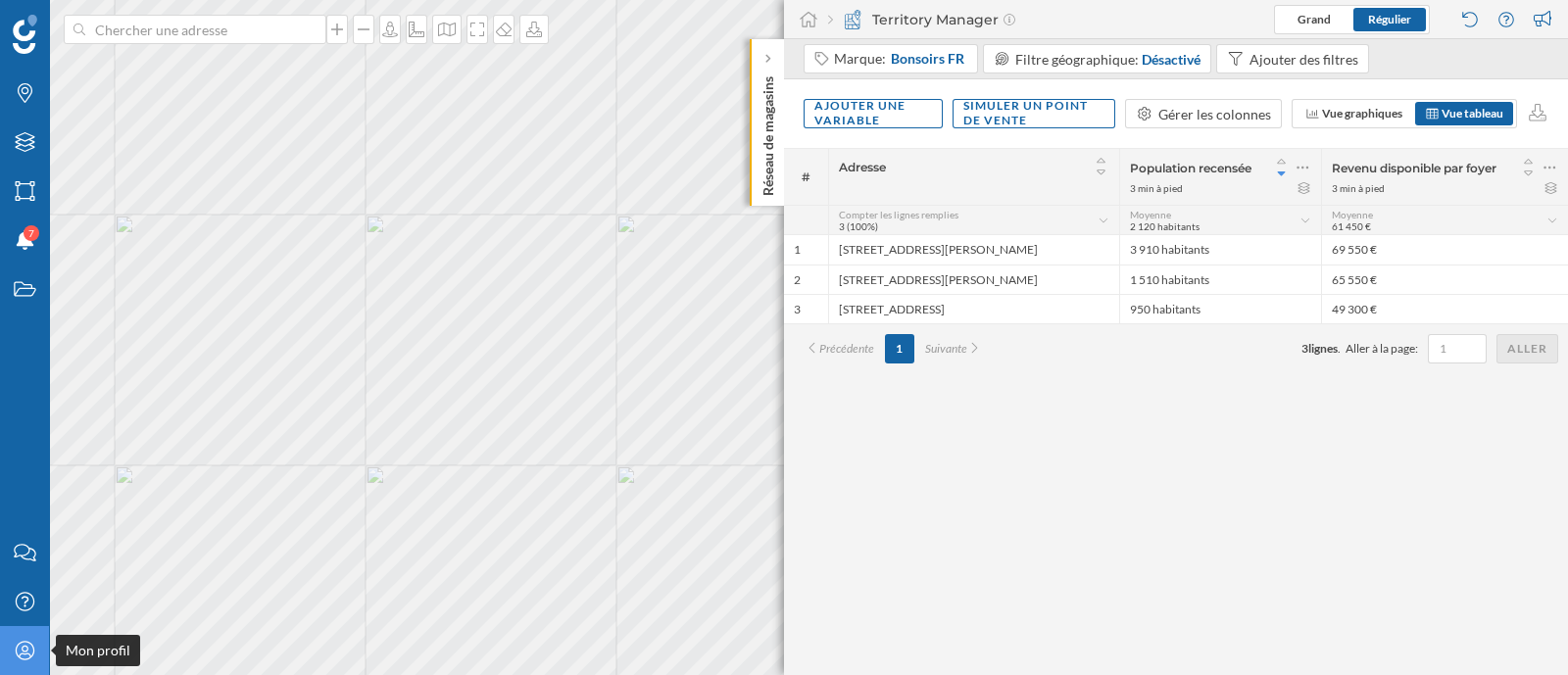 click 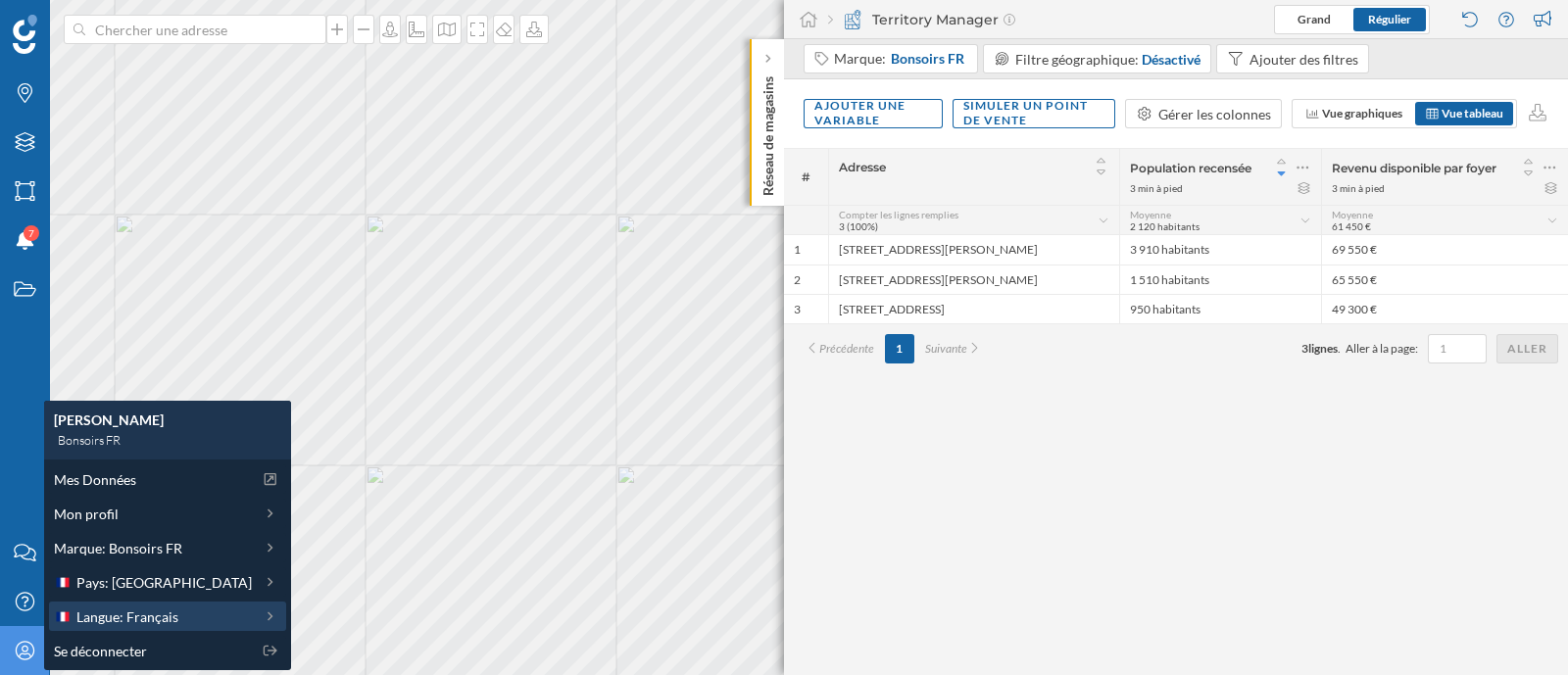 click on "Langue: Français" at bounding box center (153, 616) 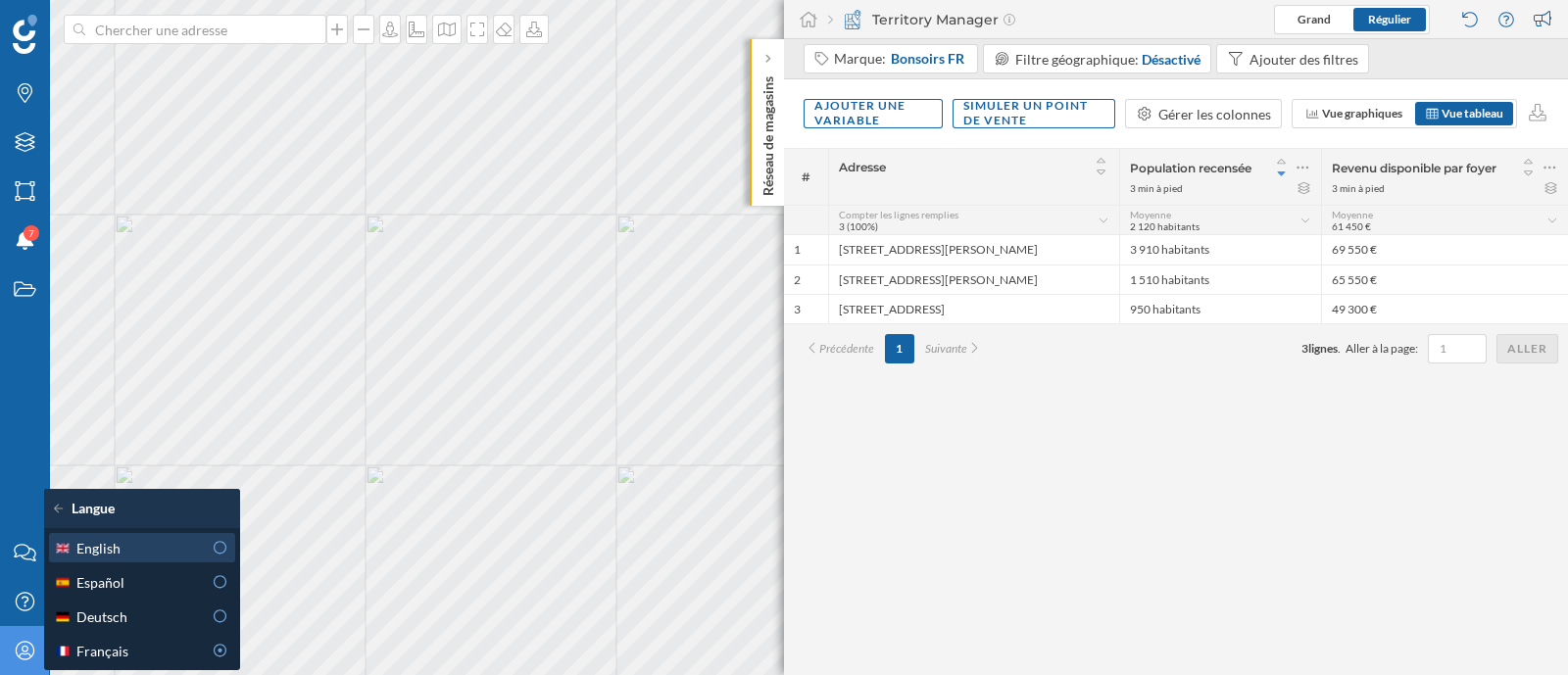 click on "English" at bounding box center (98, 548) 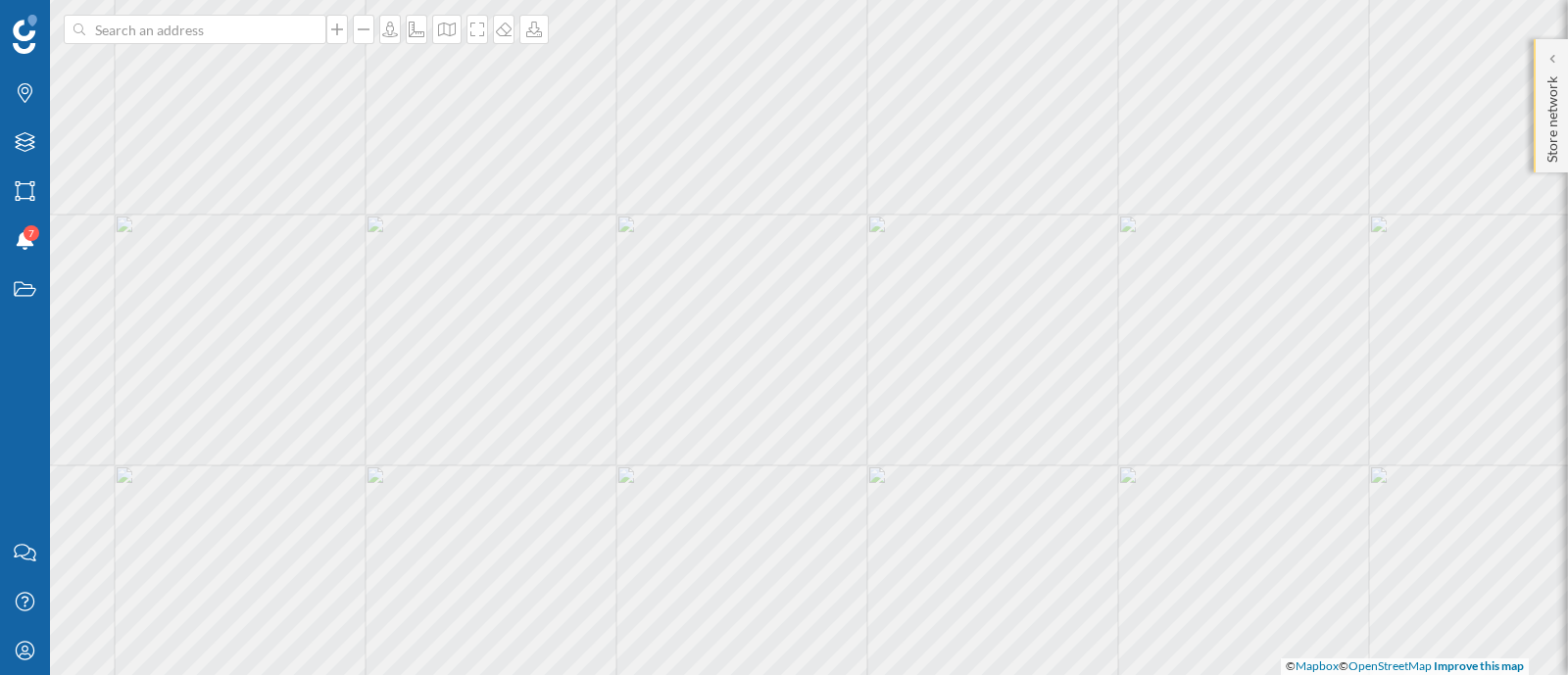 click on "Store network" 